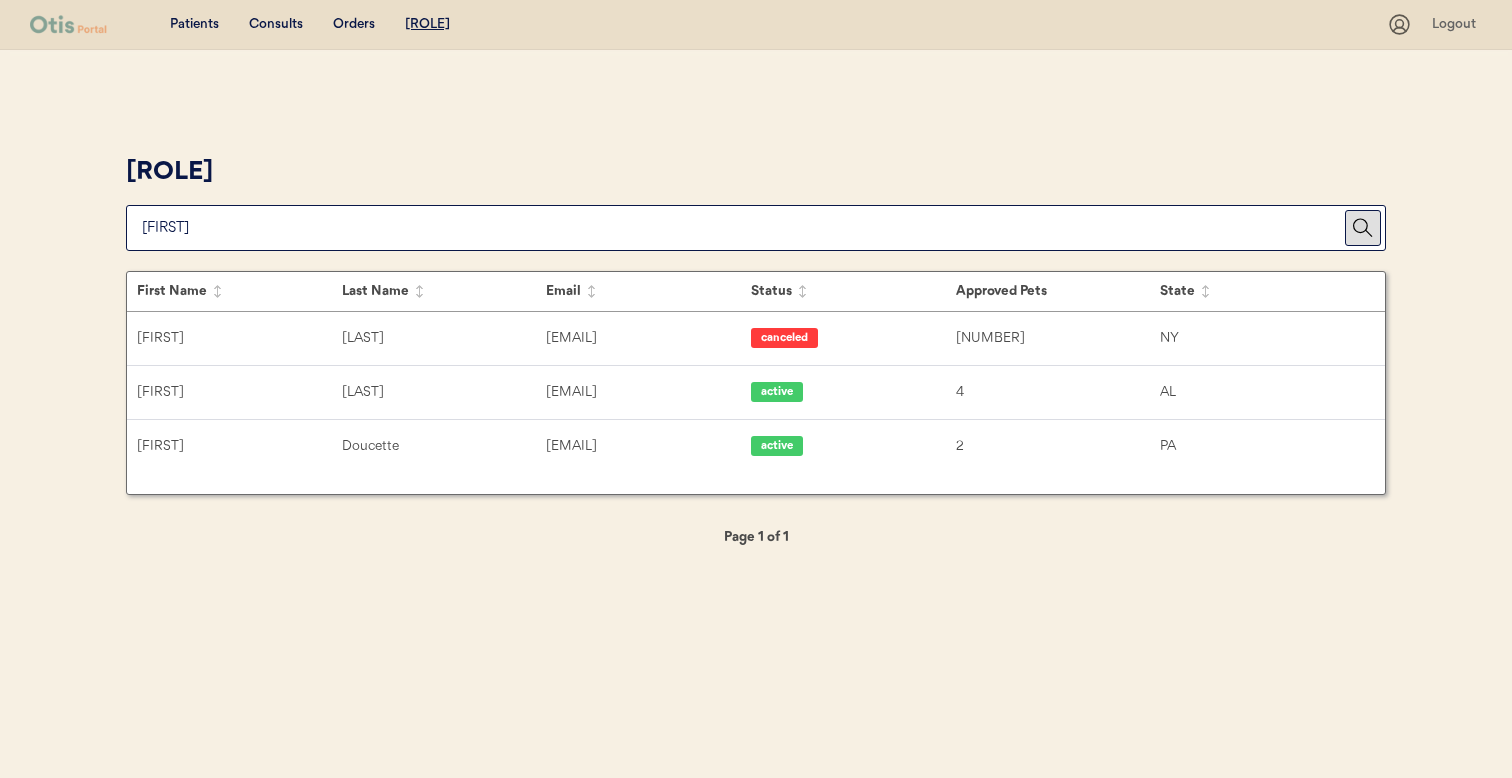 scroll, scrollTop: 0, scrollLeft: 0, axis: both 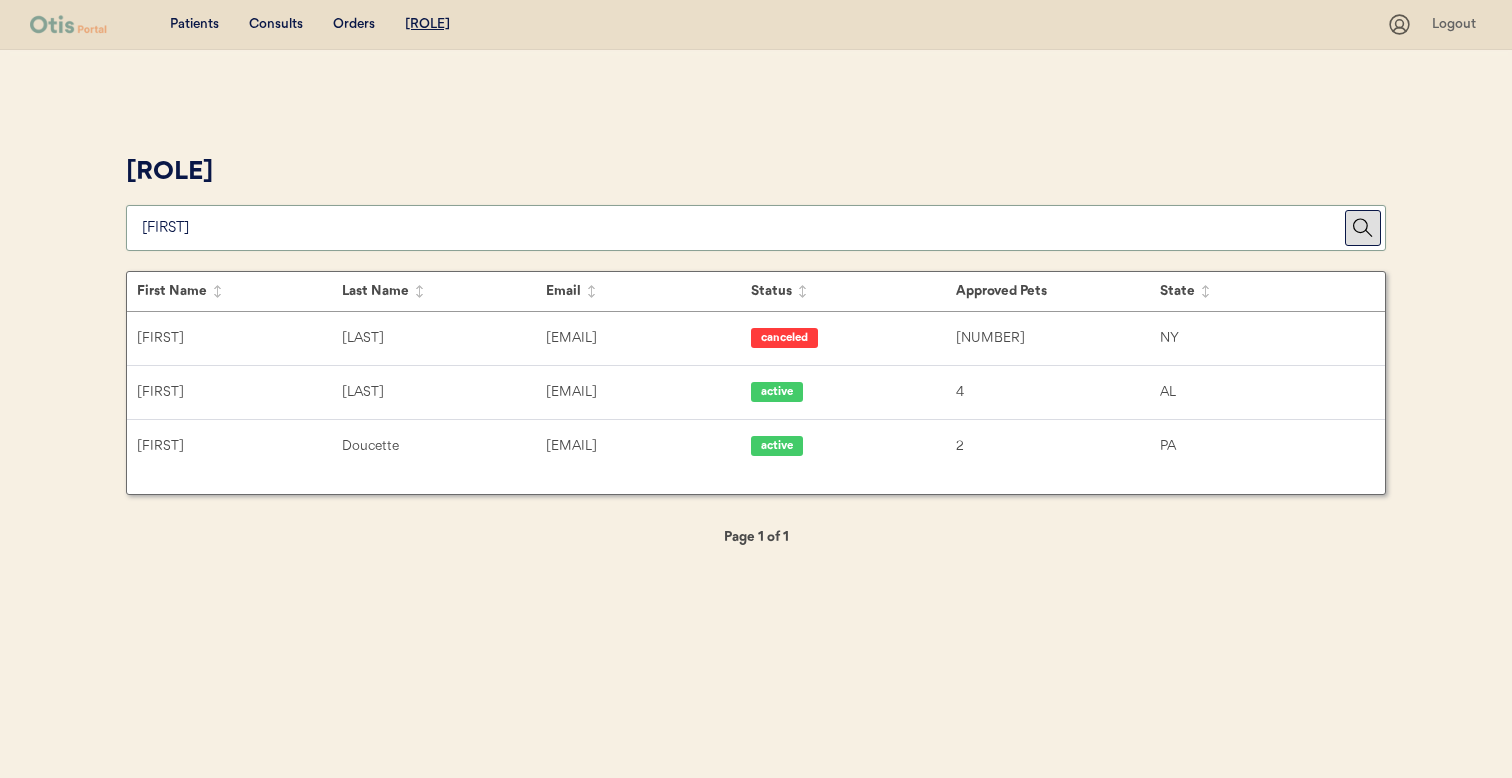 click at bounding box center [743, 228] 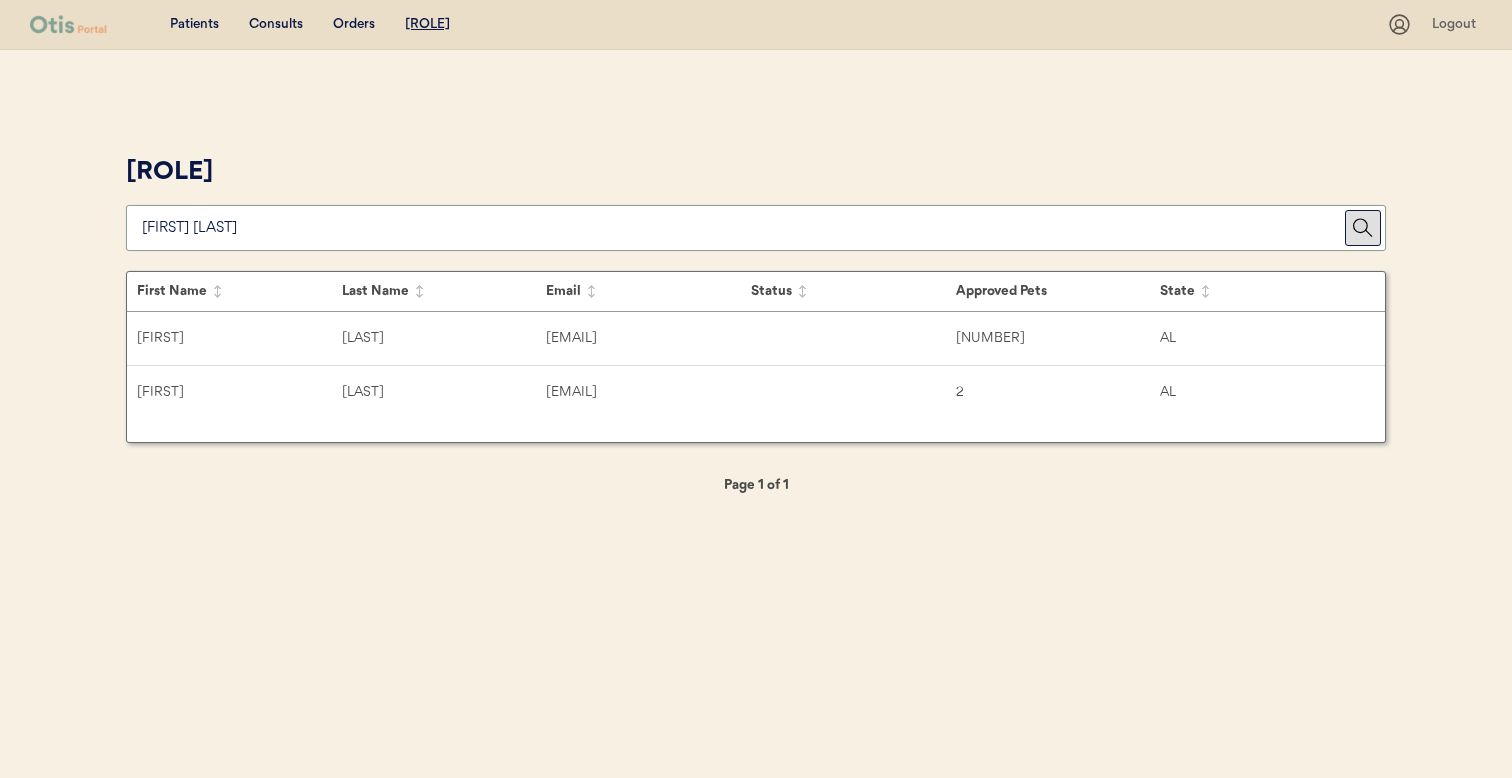 click at bounding box center (743, 228) 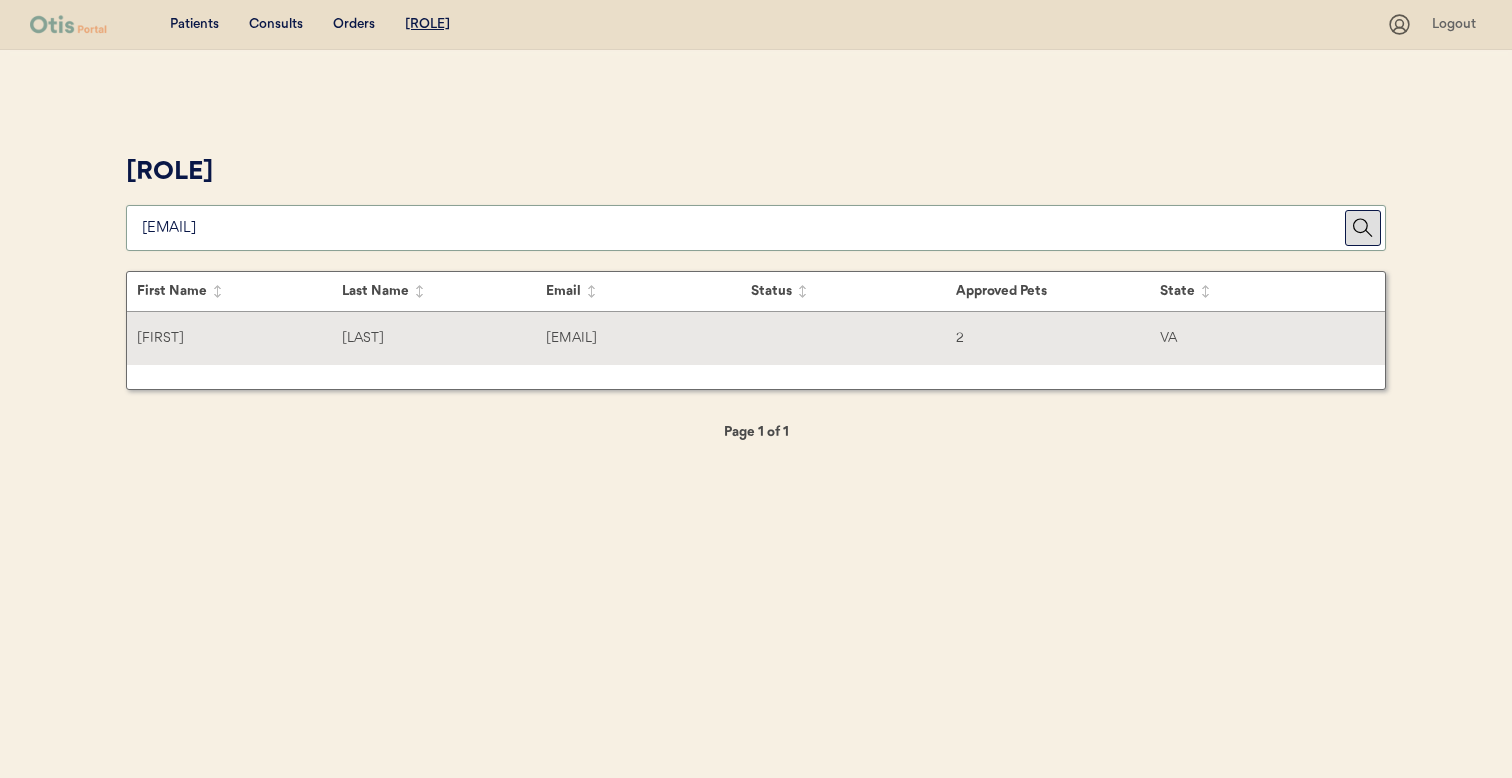 click on "Toni Evans tonievans2512@gmail.com 2 VA" at bounding box center [756, 338] 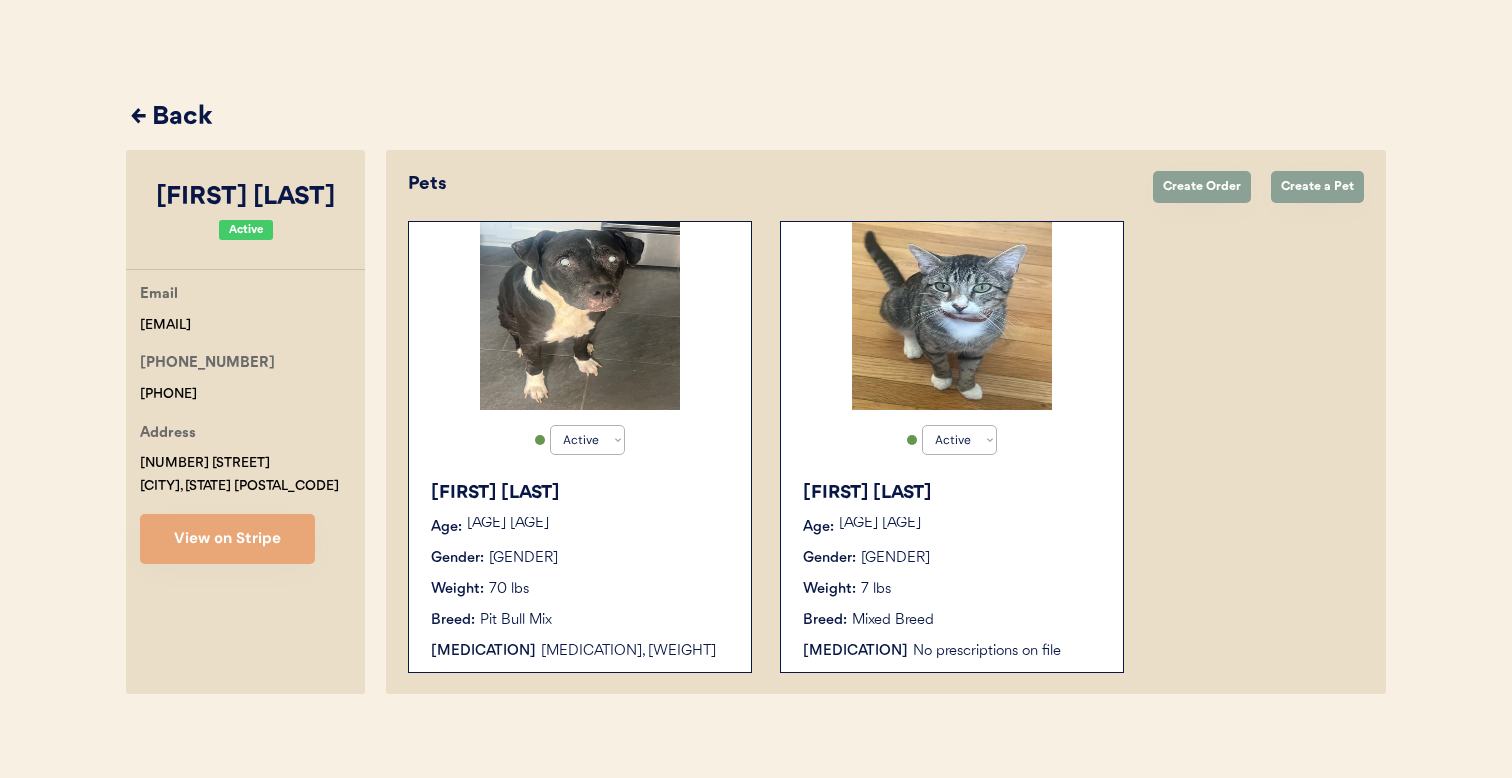 scroll, scrollTop: 63, scrollLeft: 0, axis: vertical 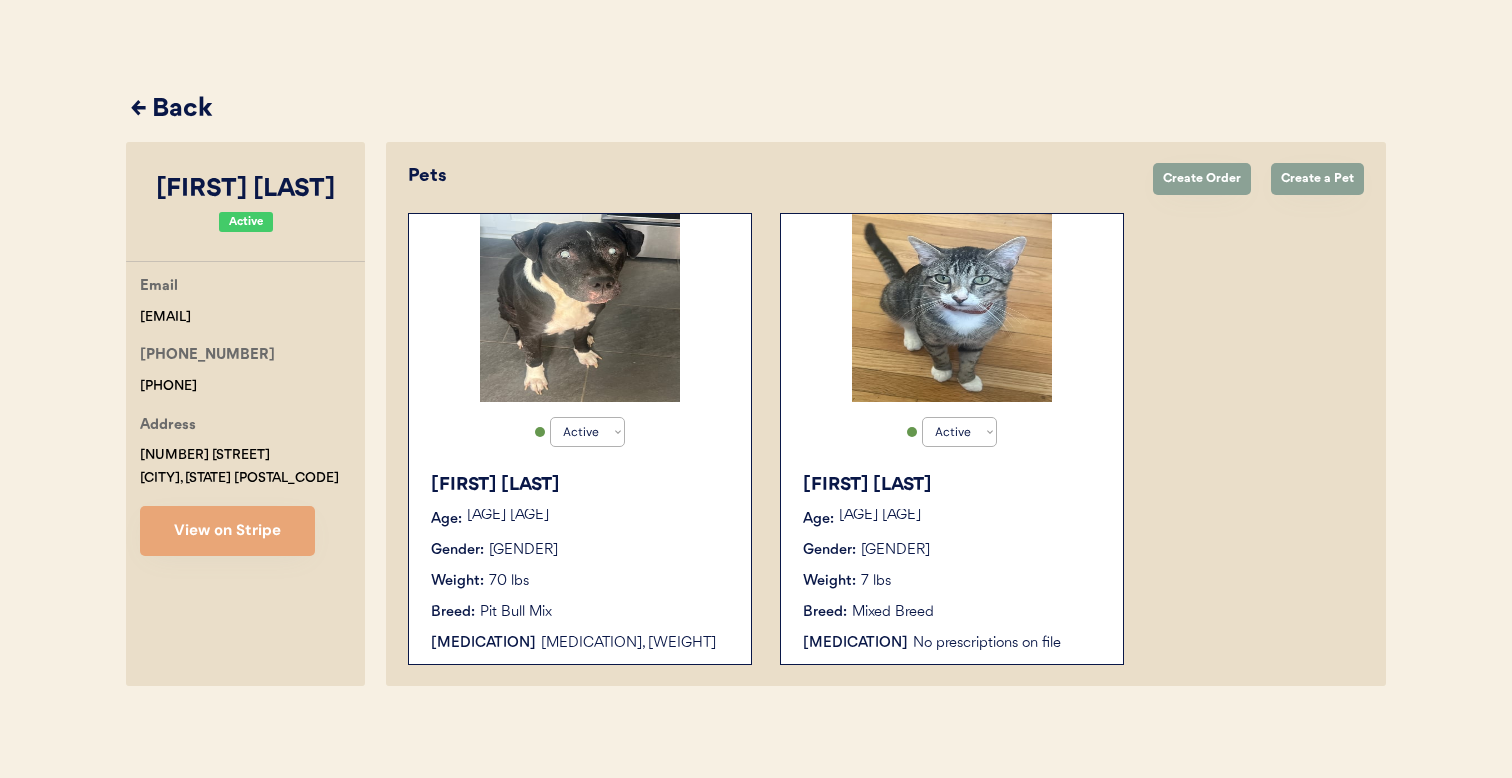 click on "← Back" at bounding box center [758, 110] 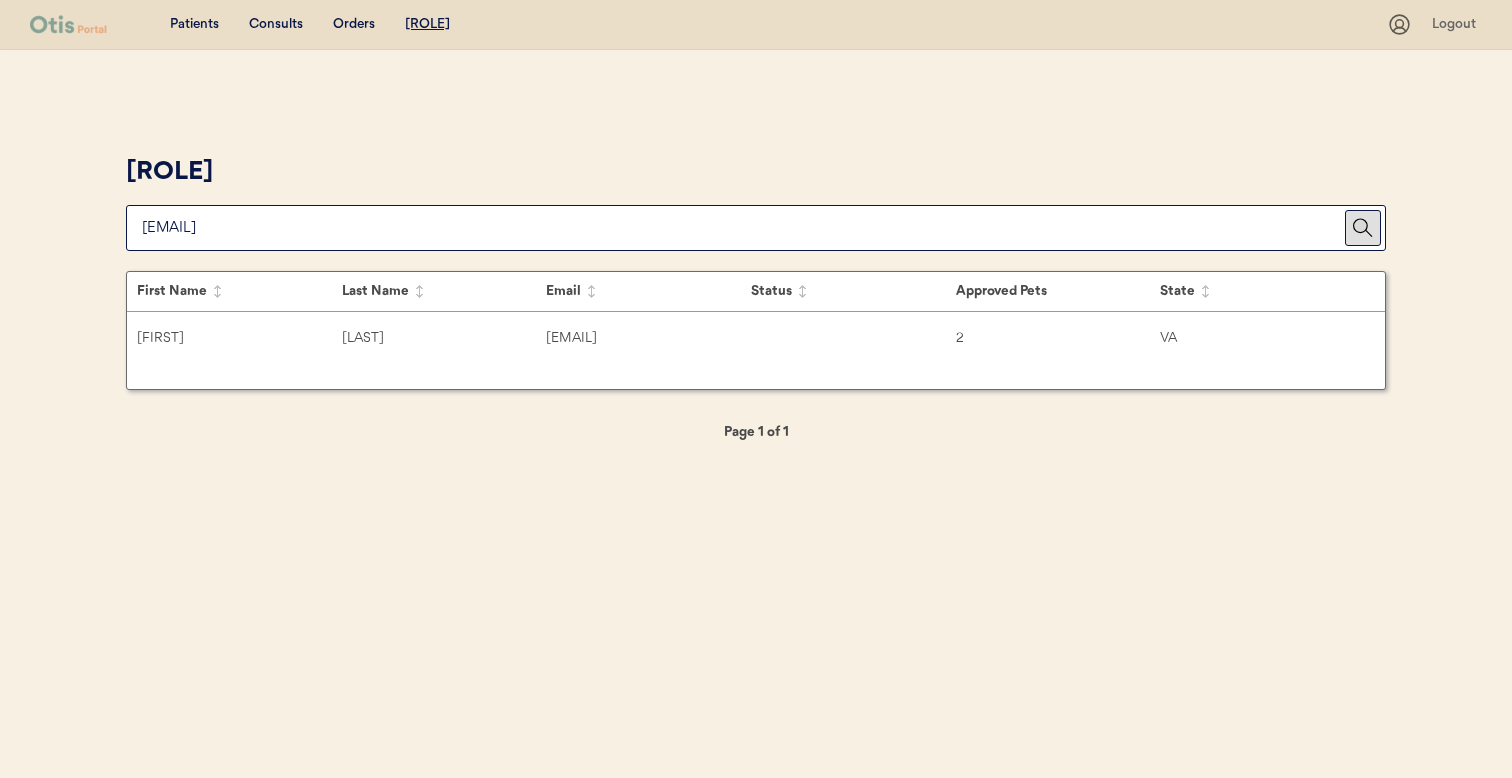 click at bounding box center (743, 228) 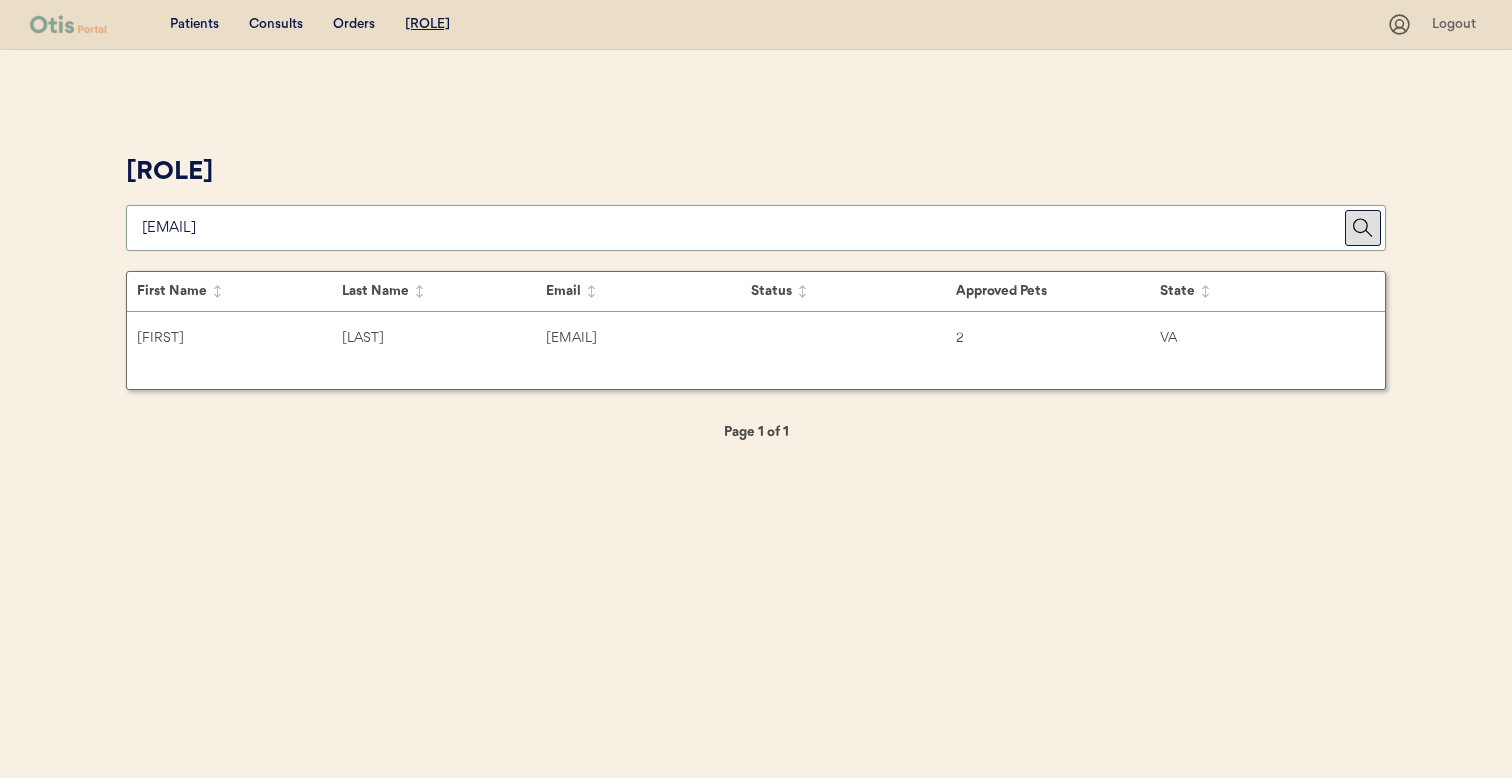 paste on "aecosentino@gmail.com" 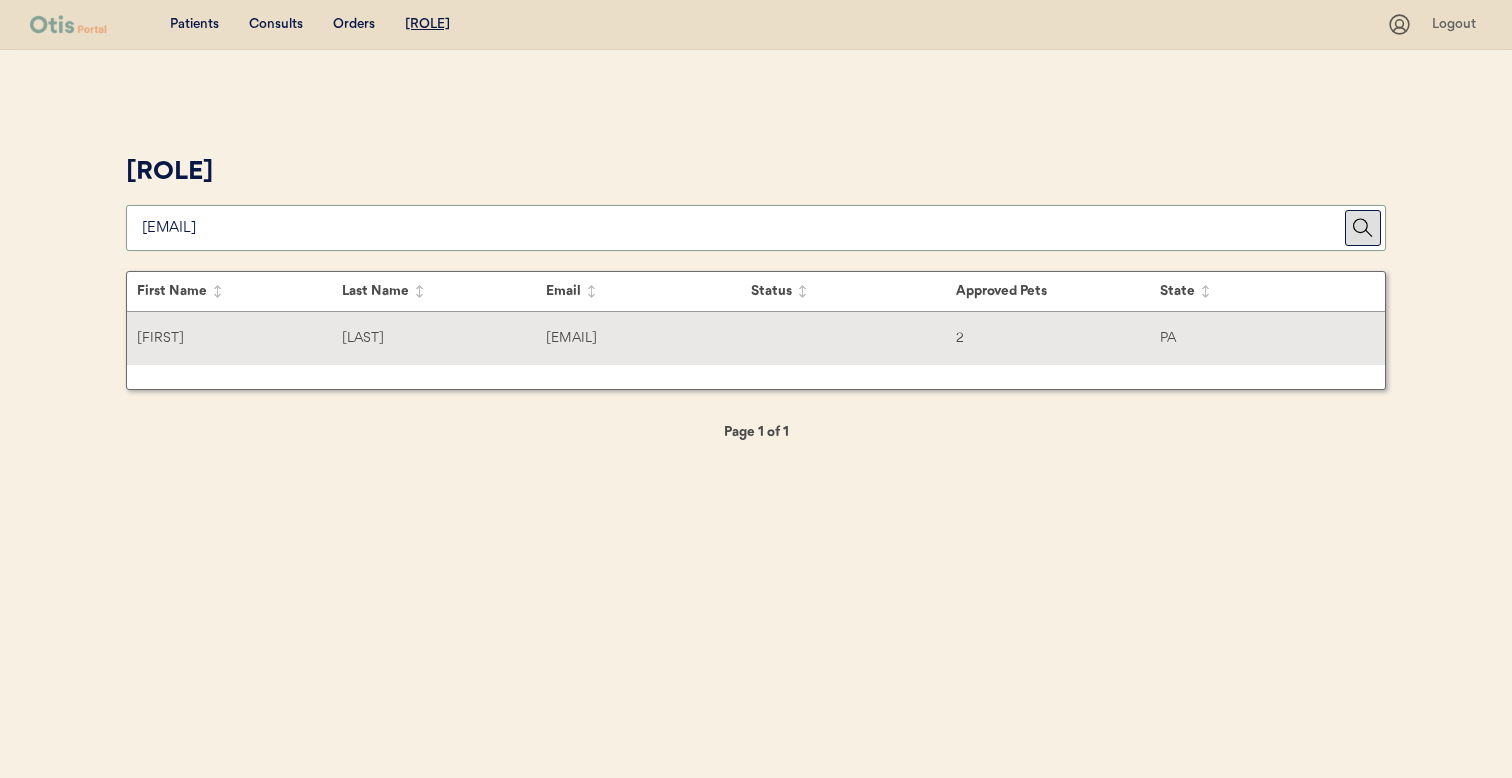type on "aecosentino@gmail.com" 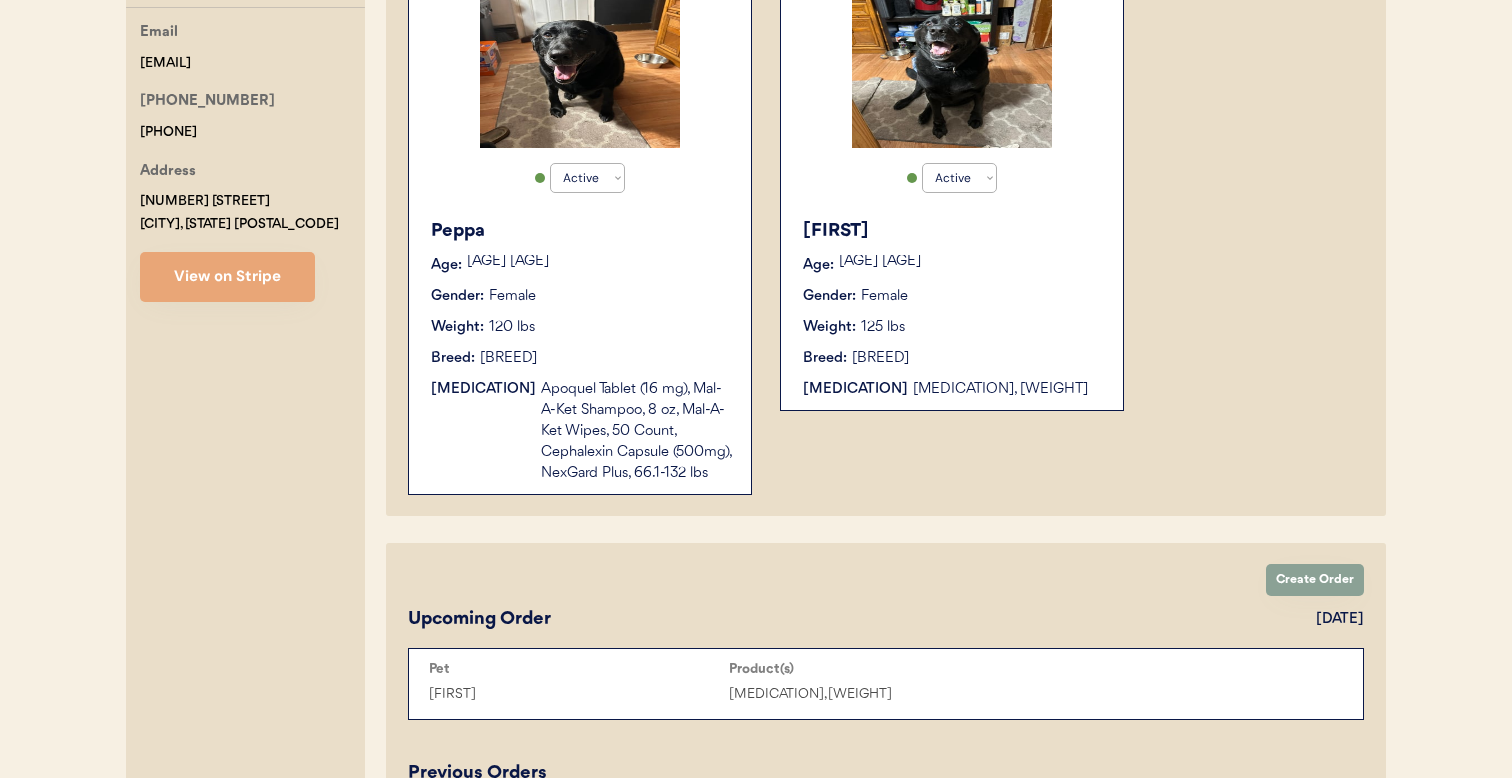 scroll, scrollTop: 516, scrollLeft: 0, axis: vertical 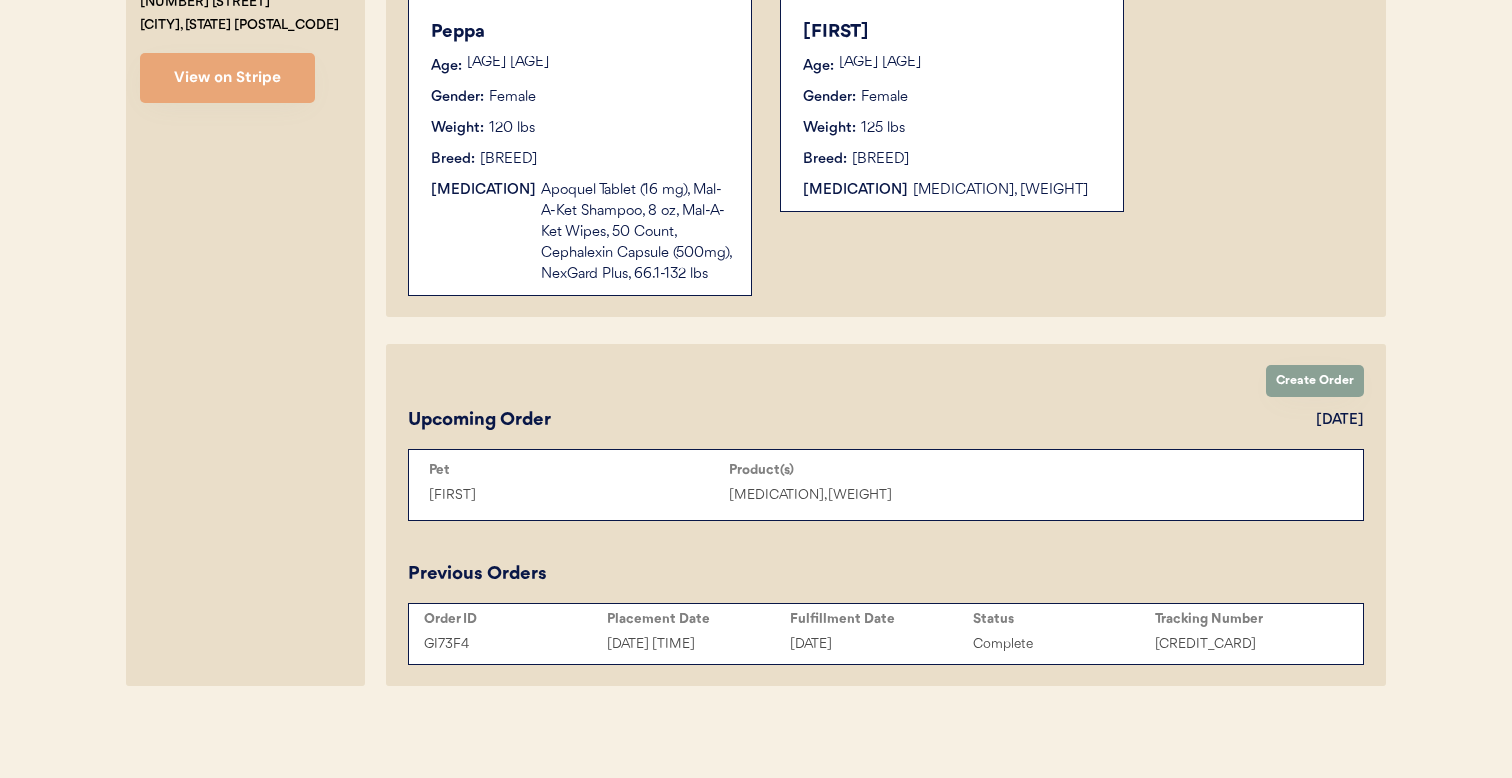 click on "Bella Age:
7 Year(s) 3 Months
Gender: Female Weight: 125 lbs Breed: Labrador Retriever Mix Prescriptions: Simparica, 88.1-132lbs" at bounding box center (952, 110) 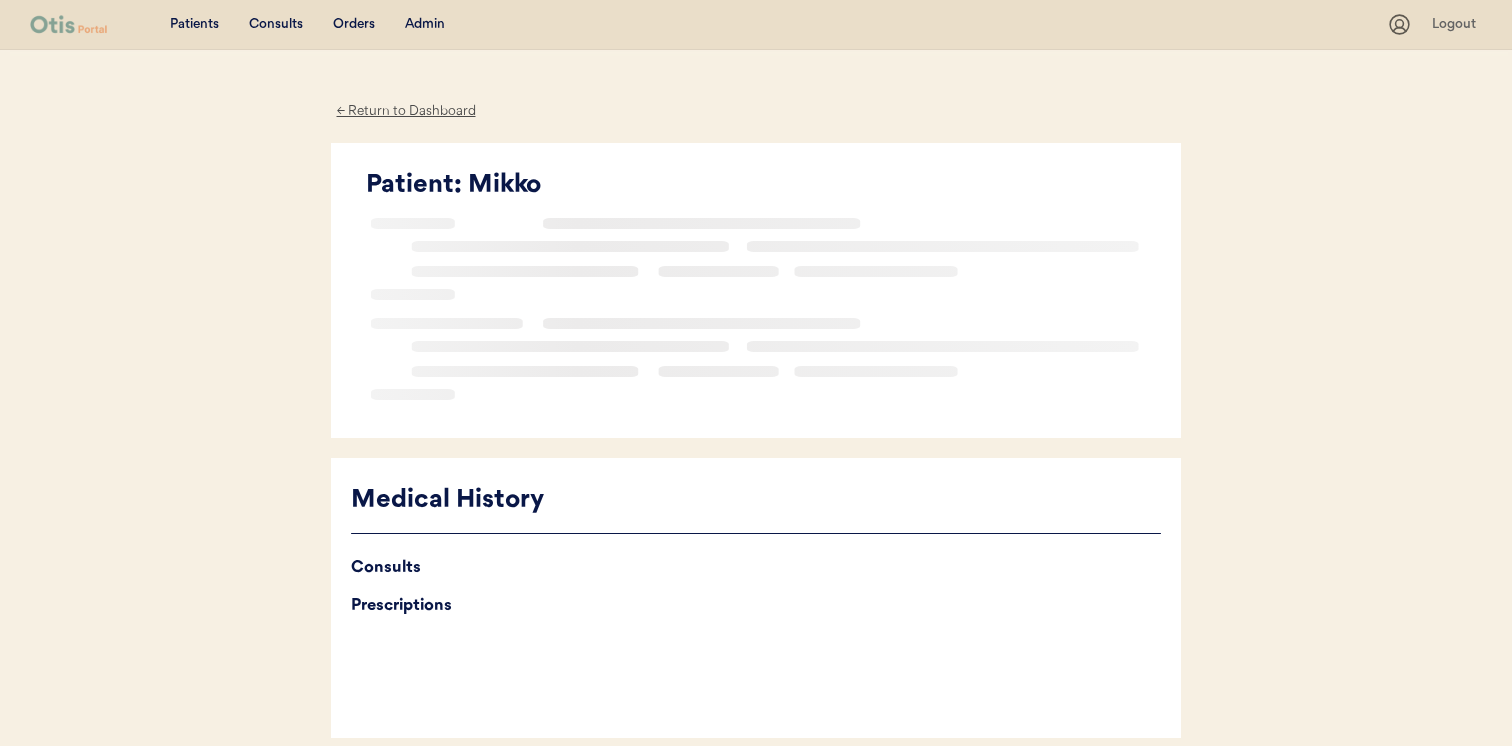 scroll, scrollTop: 0, scrollLeft: 0, axis: both 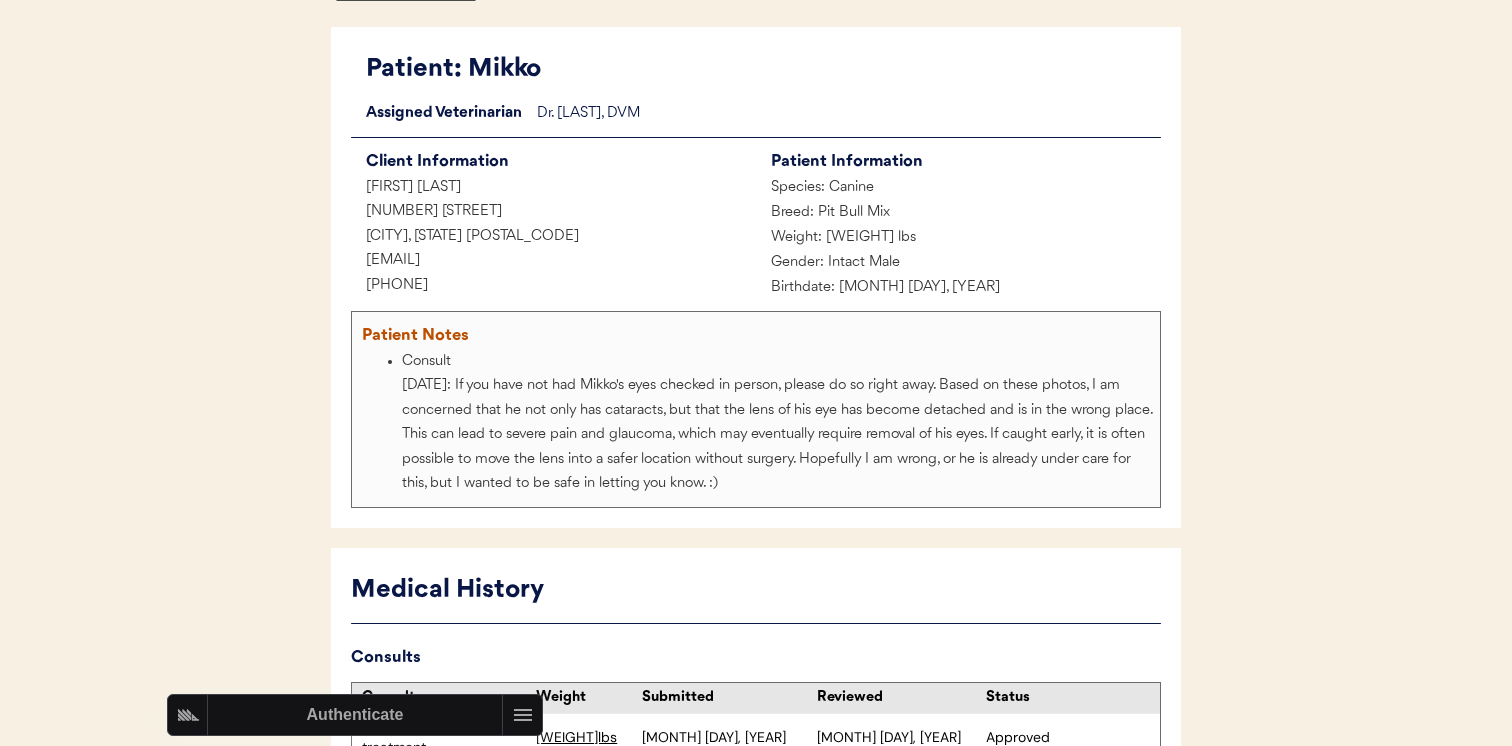 drag, startPoint x: 562, startPoint y: 267, endPoint x: 294, endPoint y: 266, distance: 268.00186 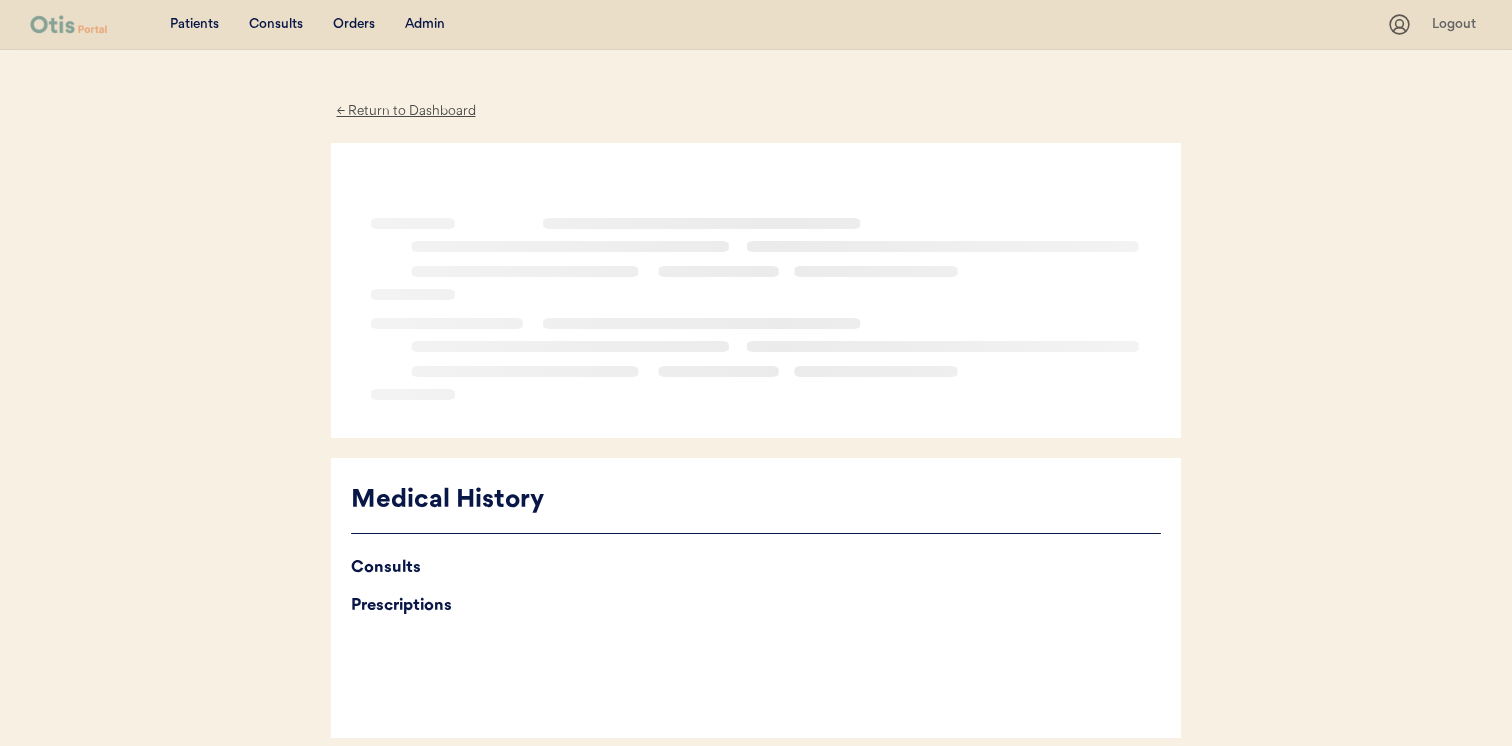 scroll, scrollTop: 0, scrollLeft: 0, axis: both 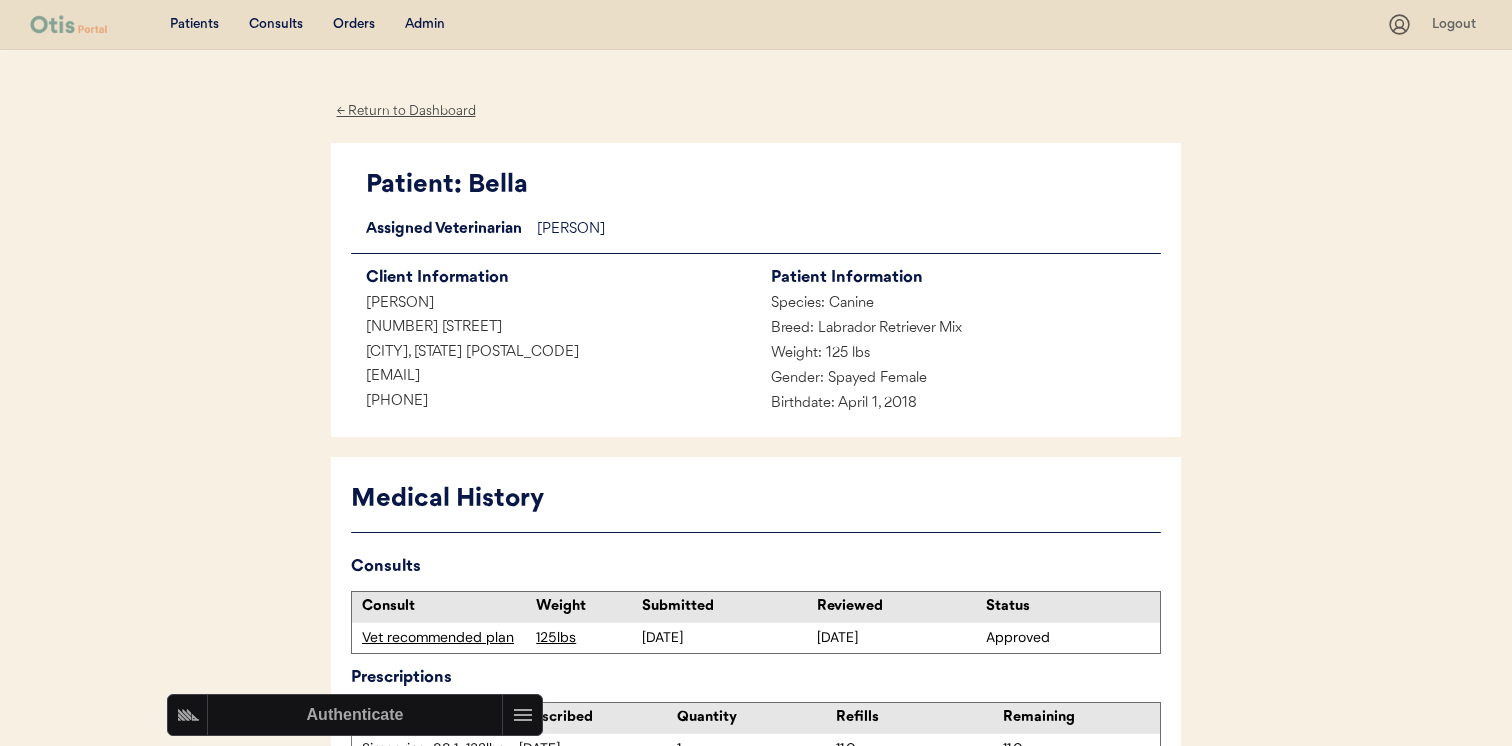 drag, startPoint x: 529, startPoint y: 370, endPoint x: 291, endPoint y: 370, distance: 238 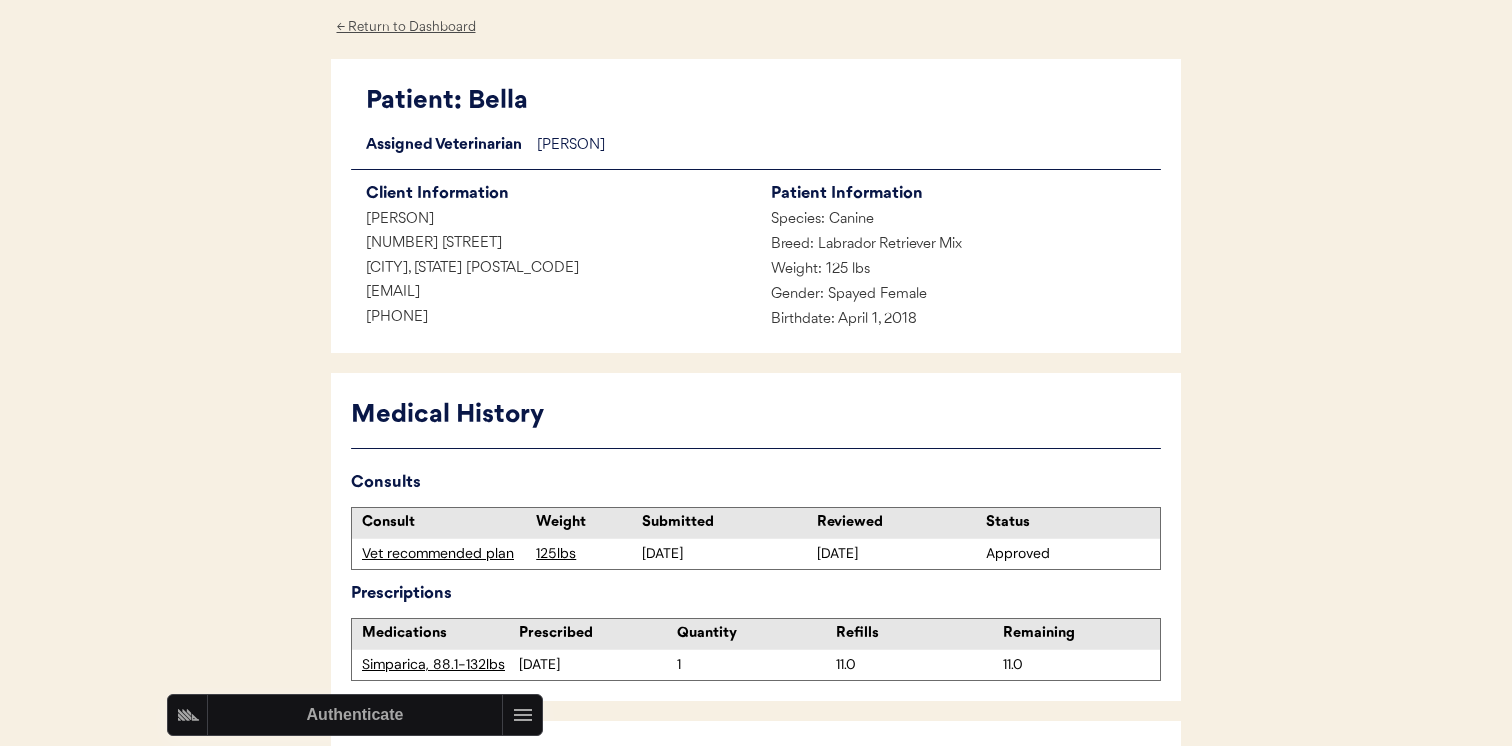 scroll, scrollTop: 91, scrollLeft: 0, axis: vertical 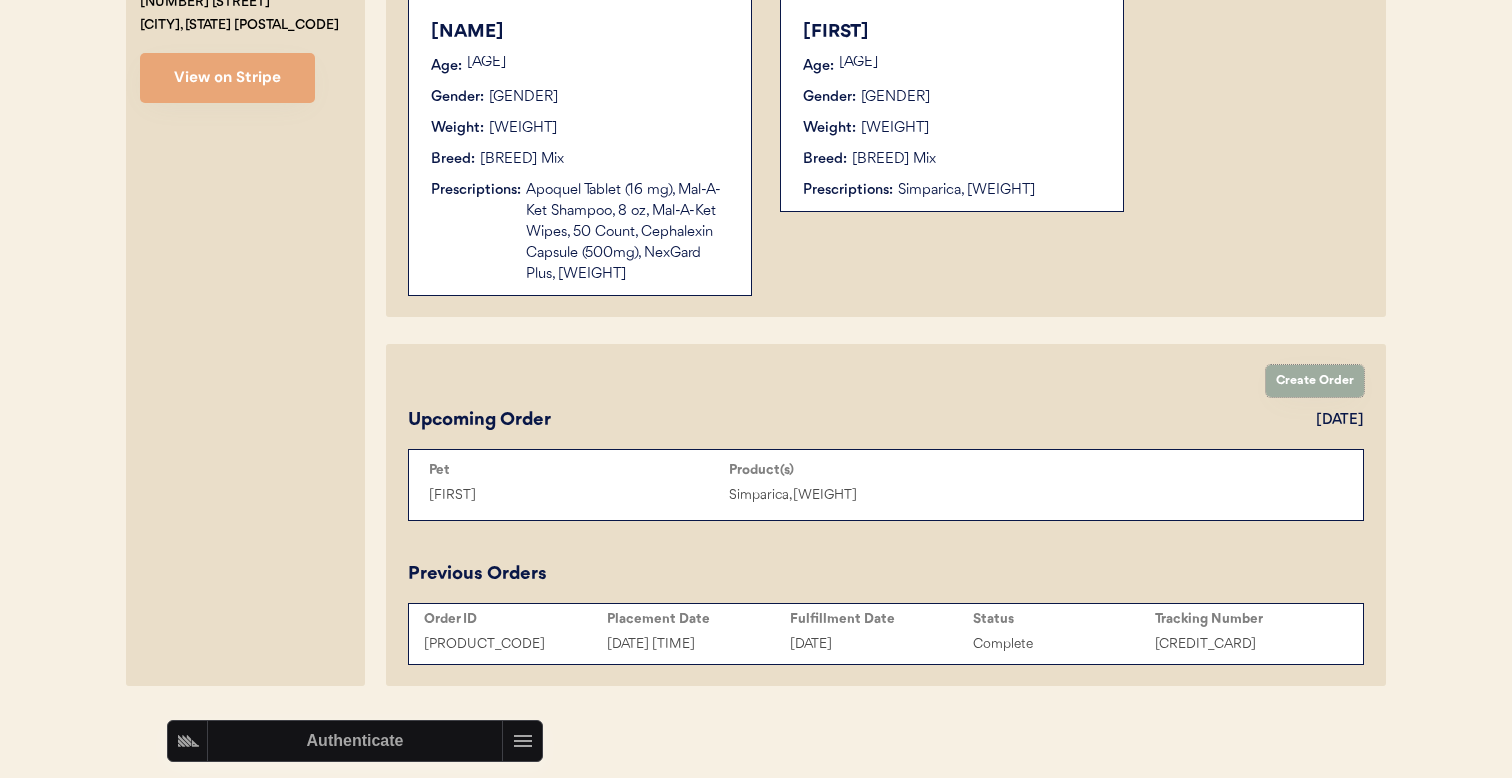 click on "Create Order" at bounding box center [1315, 381] 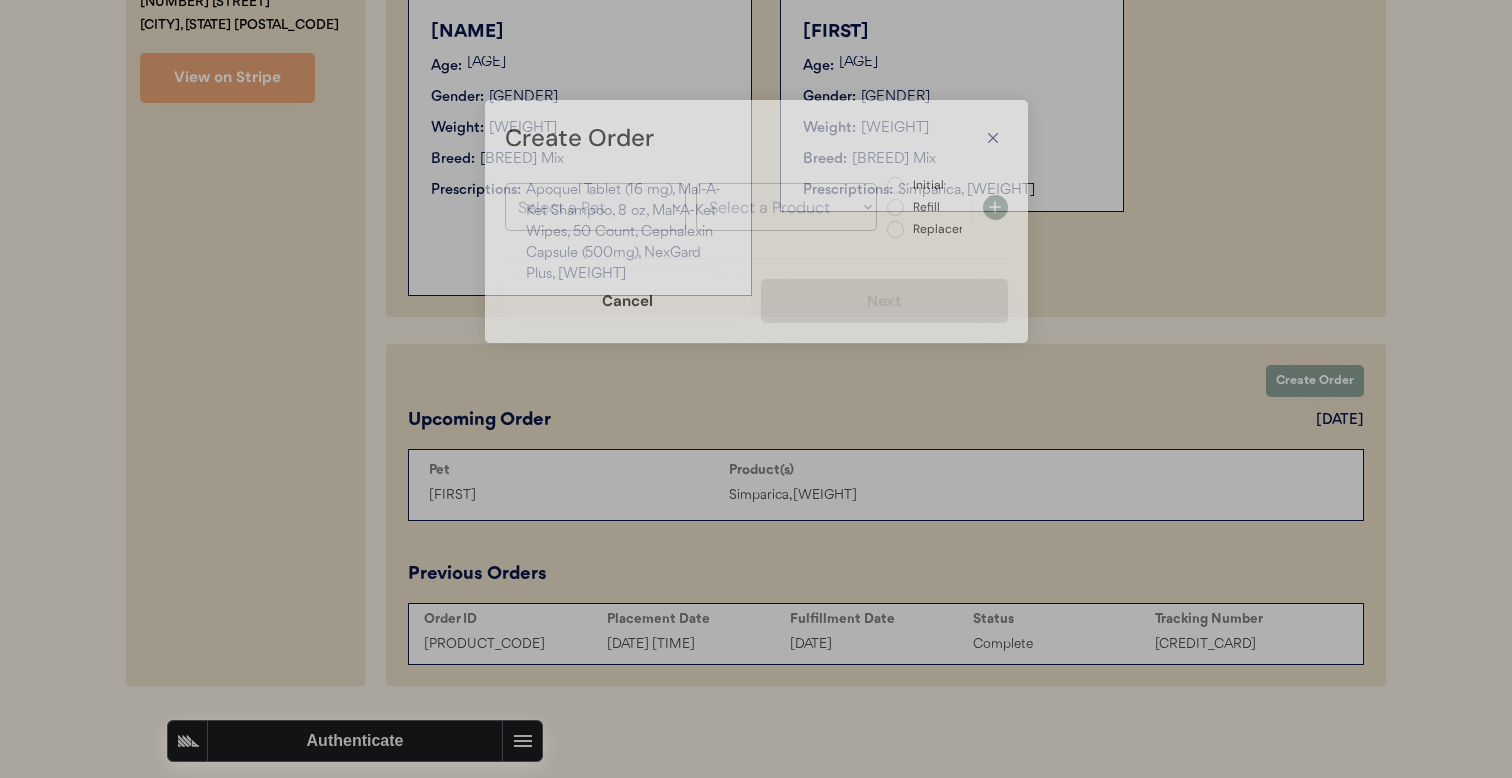 click on "Select a Pet Peppa Bella" at bounding box center [595, 207] 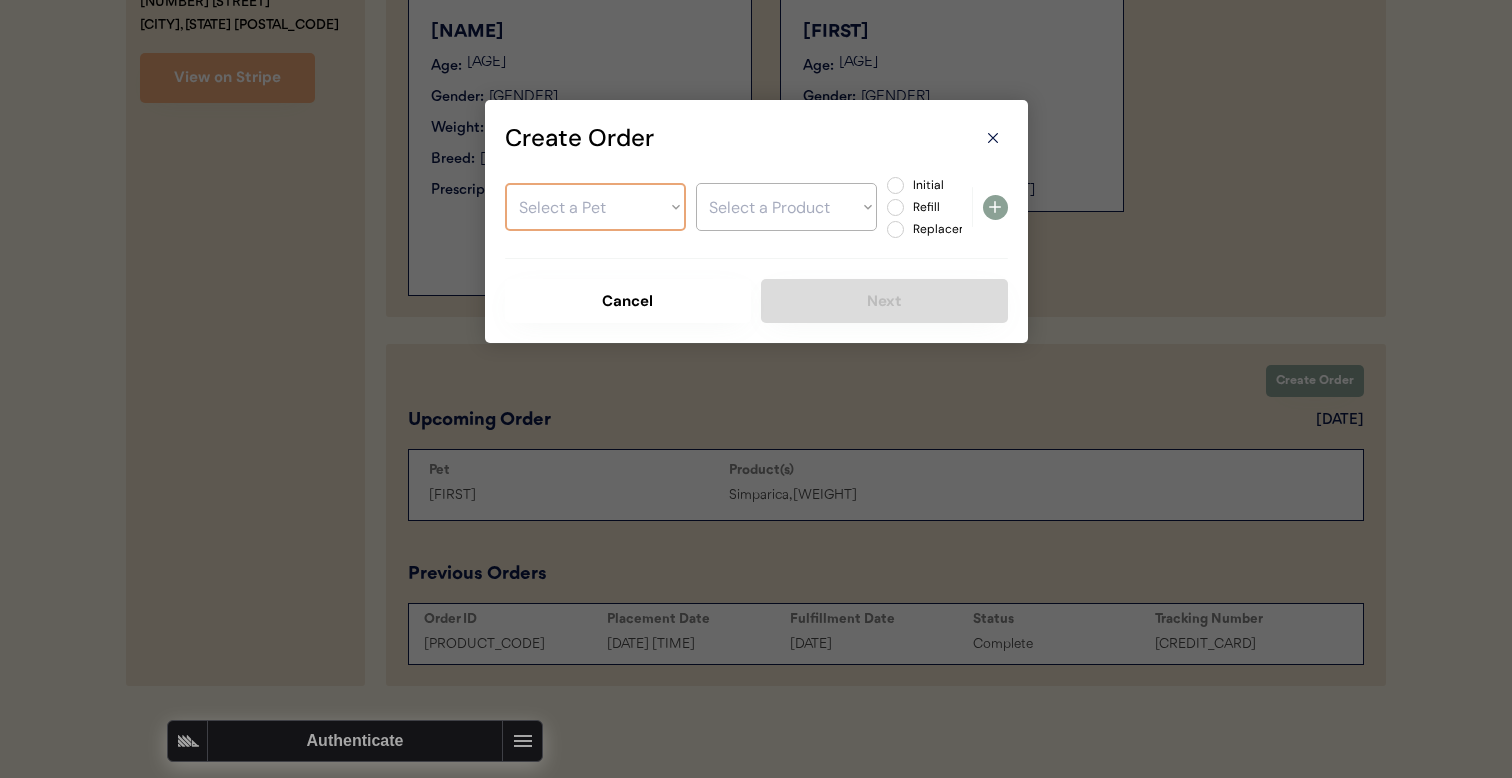 select on ""1348695171700984260__LOOKUP__1751317567201x658174579634864100"" 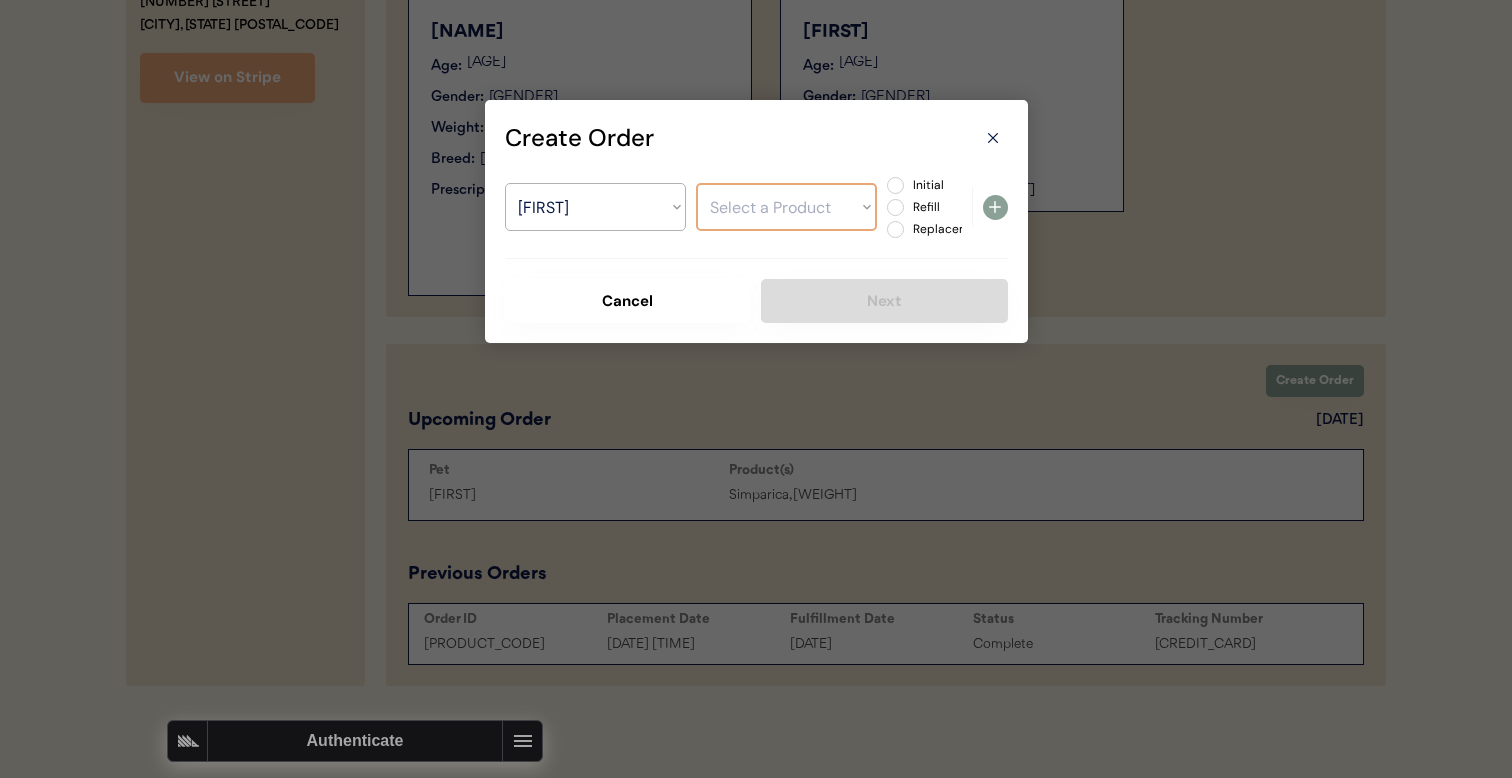click on "Select a Product Simparica, 88.1-132lbs" at bounding box center [786, 207] 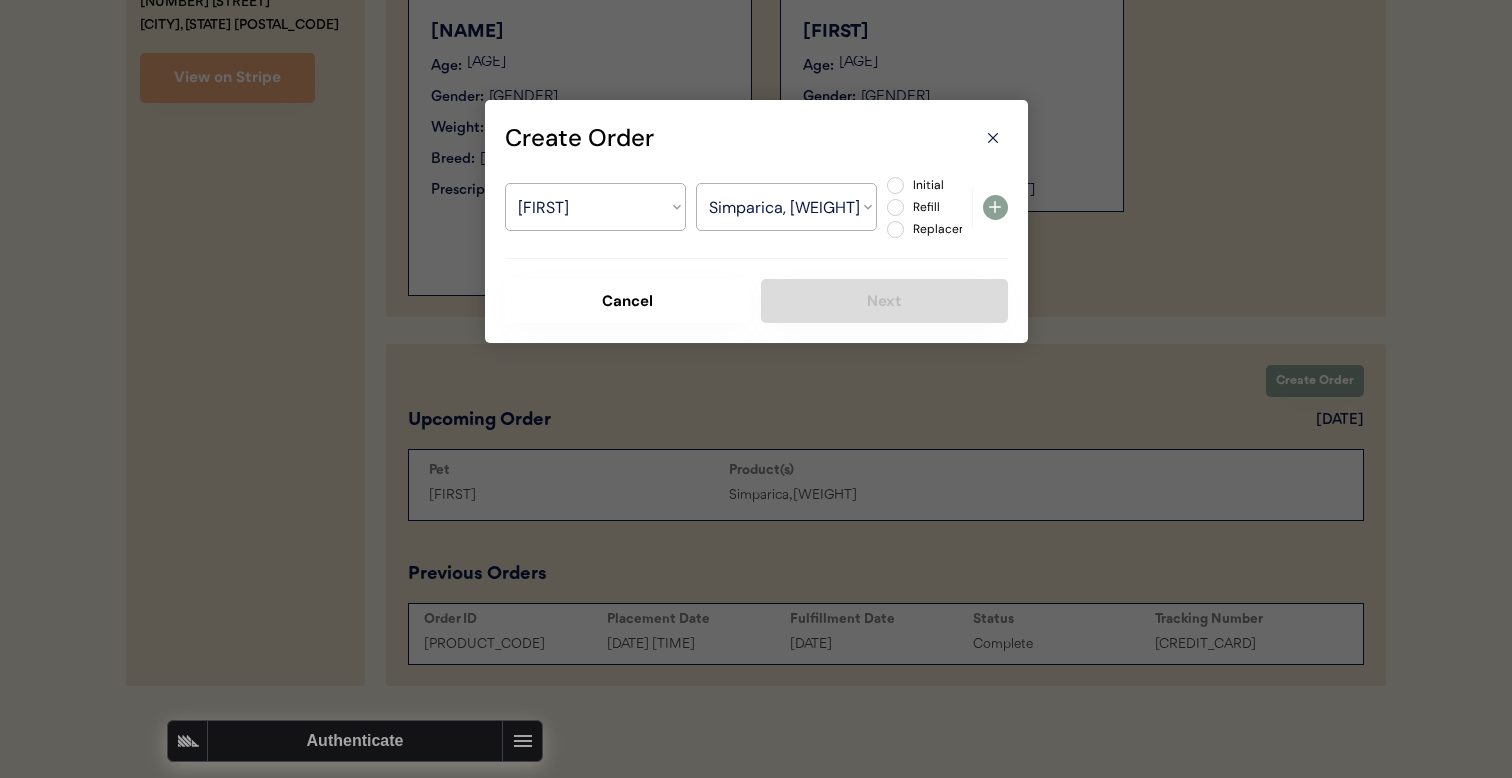 click on "Initial" at bounding box center (951, 185) 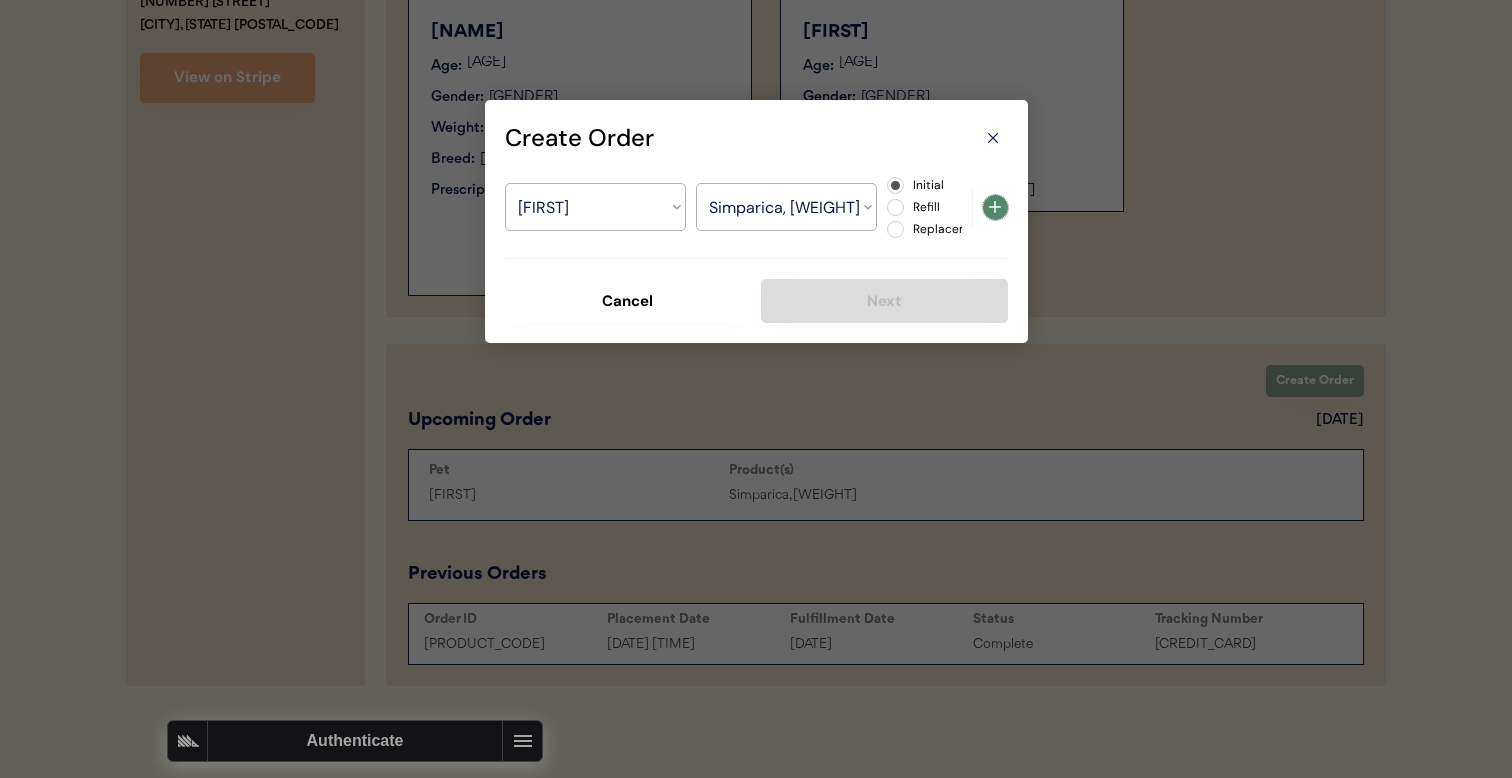 click at bounding box center [995, 207] 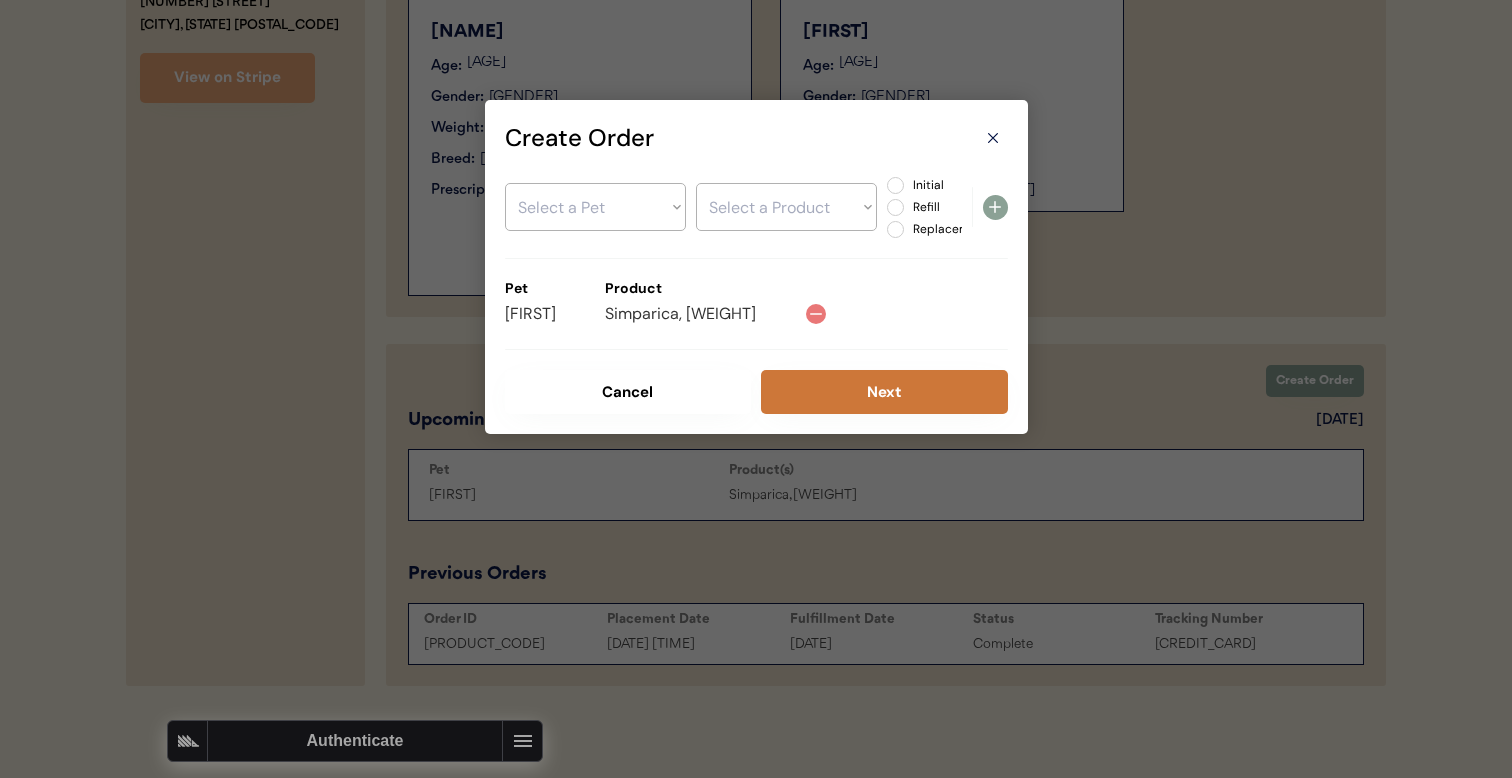 click on "Next" at bounding box center (884, 392) 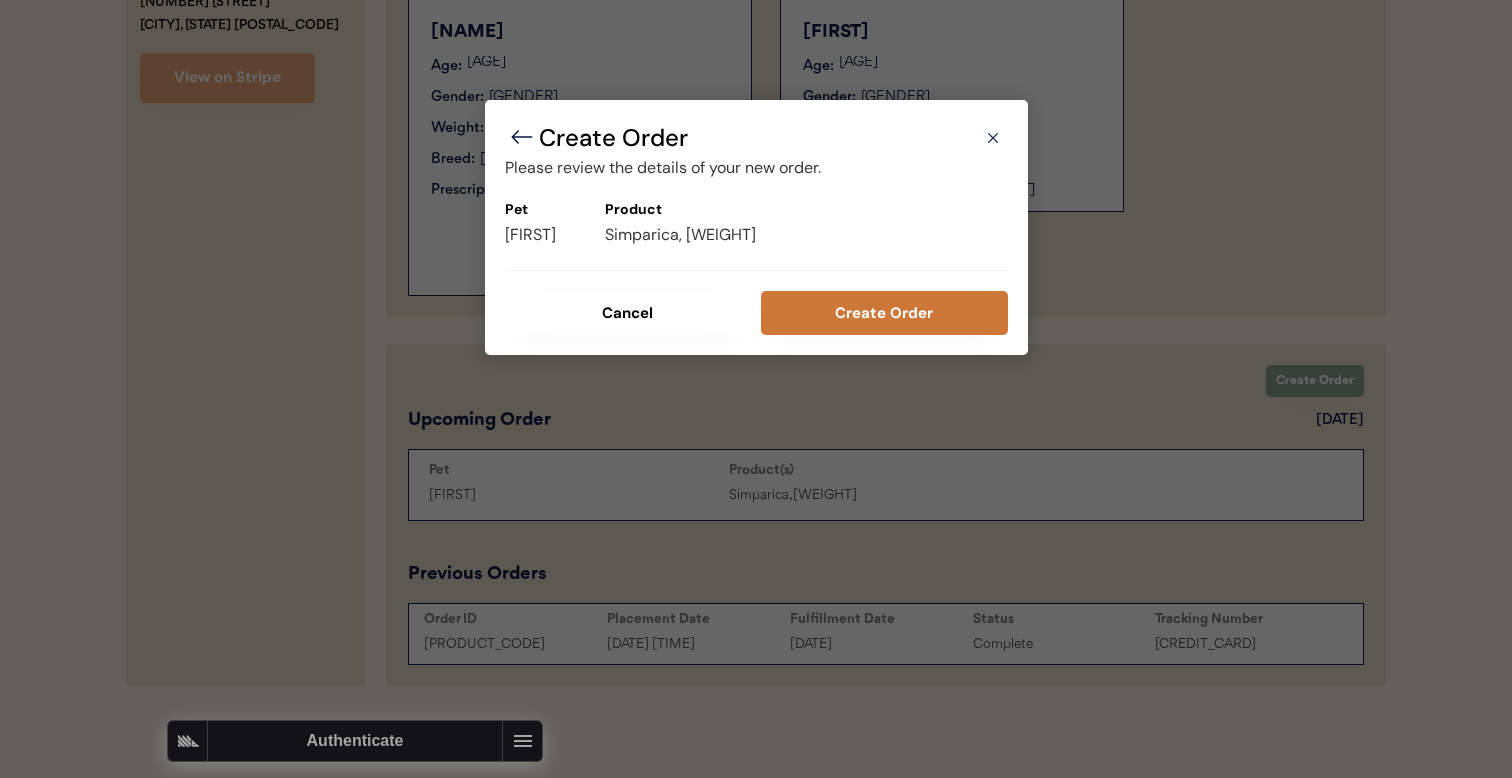 click on "Create Order" at bounding box center [884, 313] 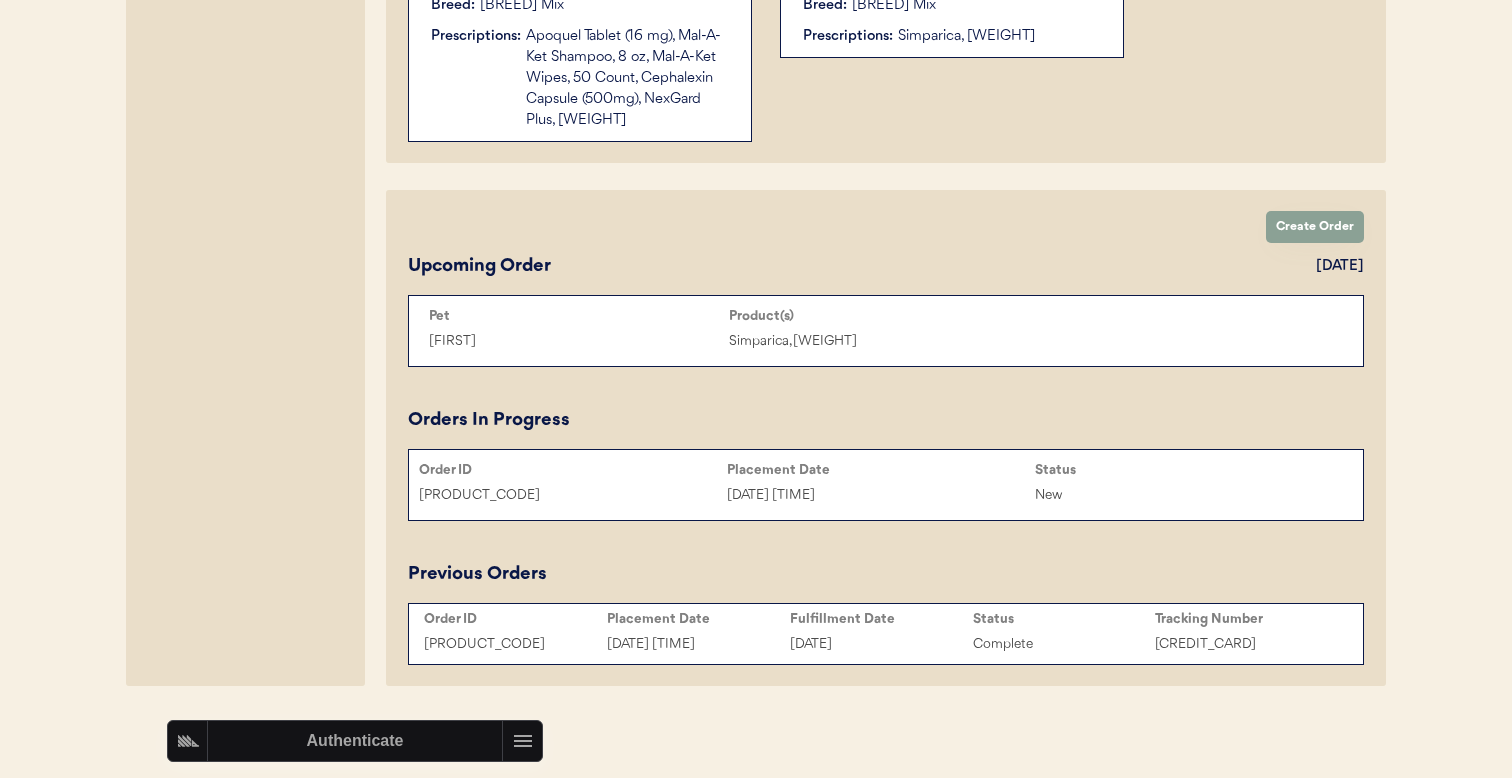 scroll, scrollTop: 0, scrollLeft: 0, axis: both 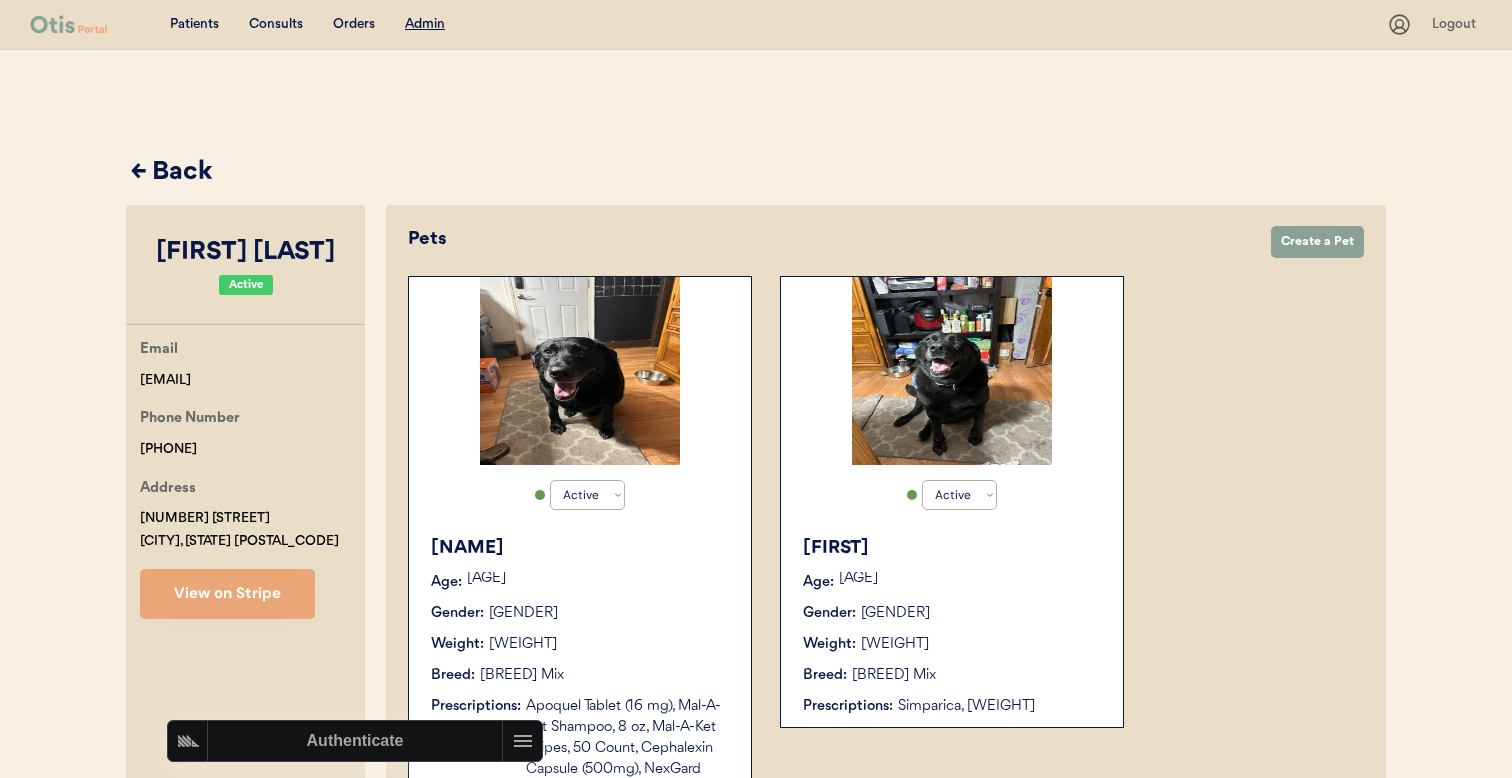 click on "← Back" at bounding box center [758, 173] 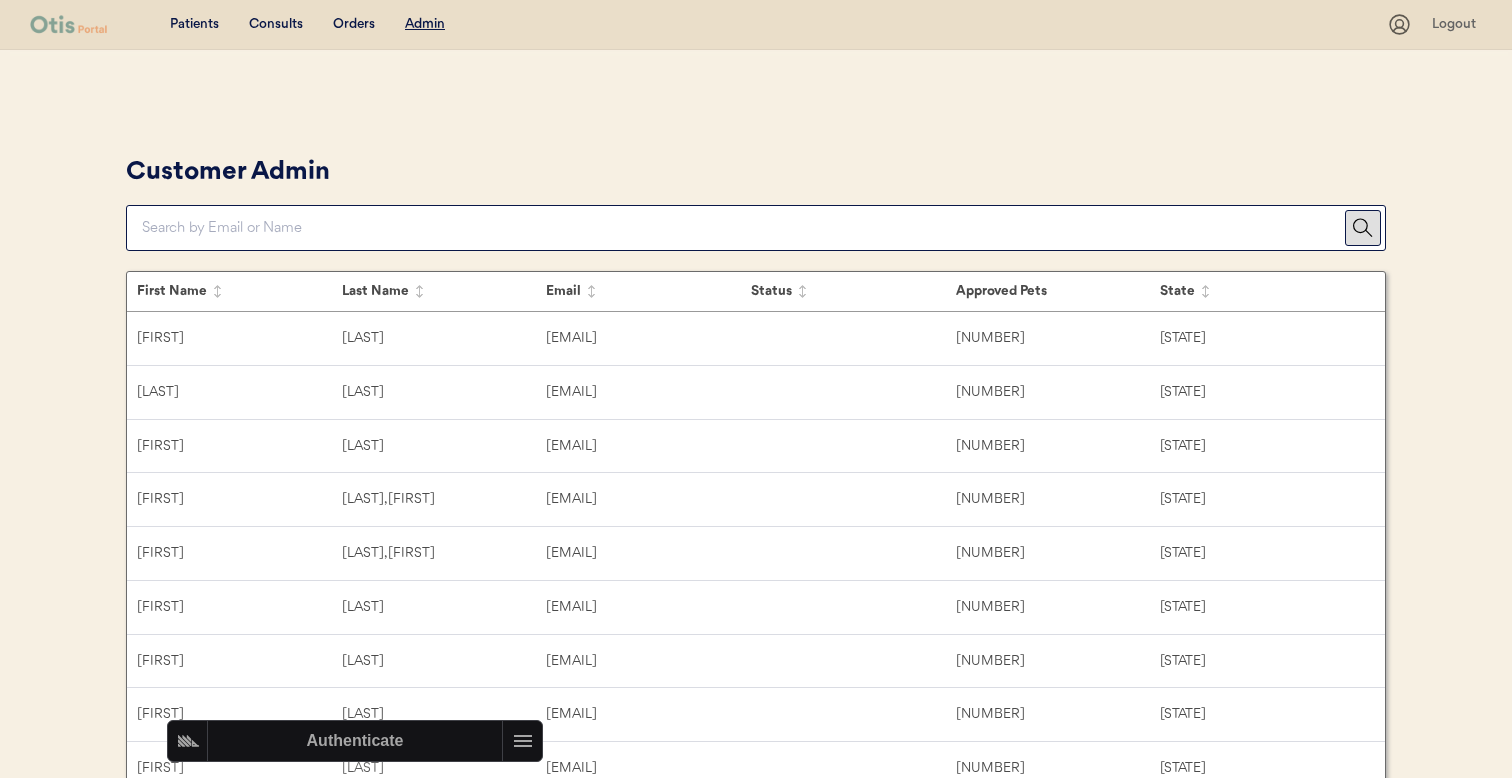 click at bounding box center [743, 228] 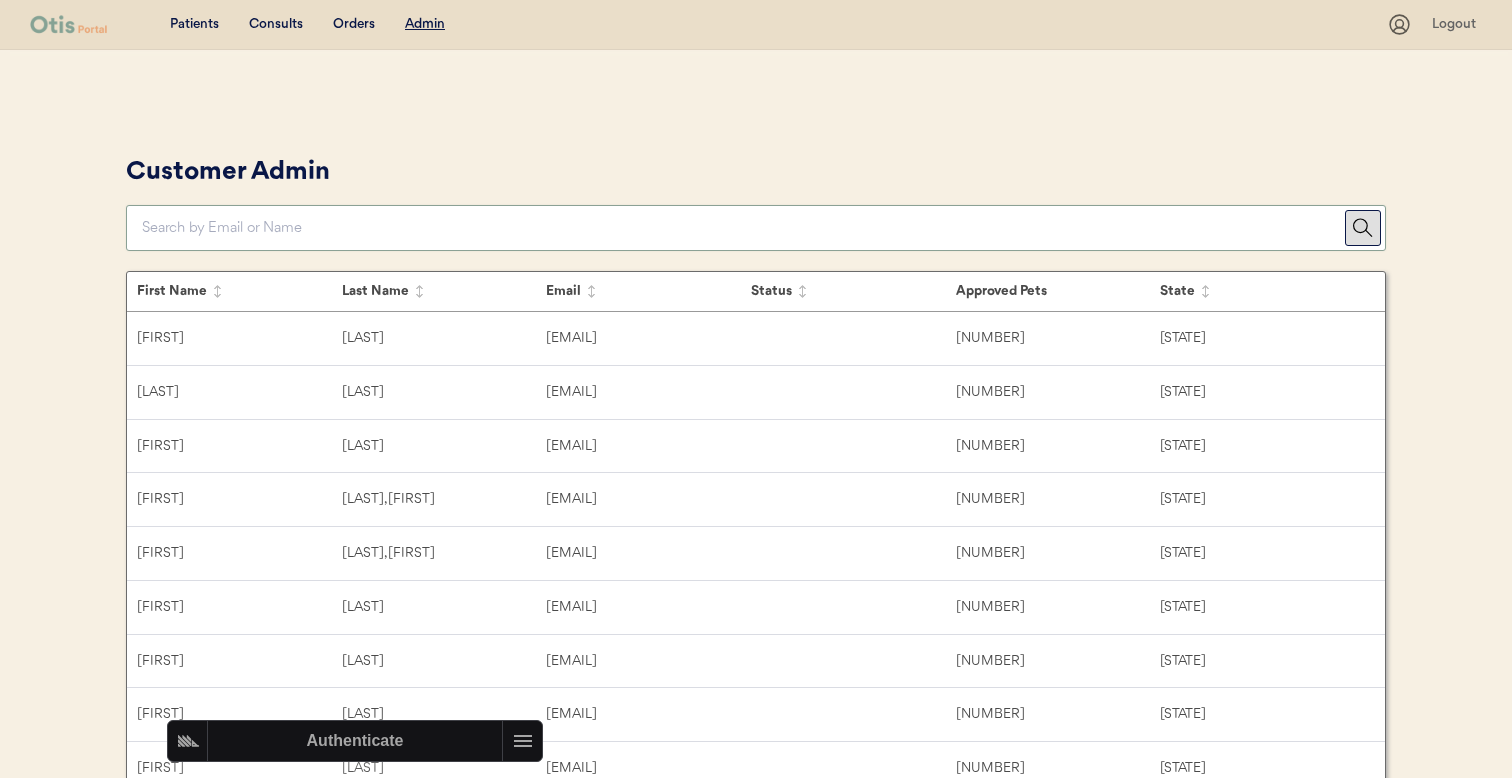 paste on "yallcomeback@hotmail.com" 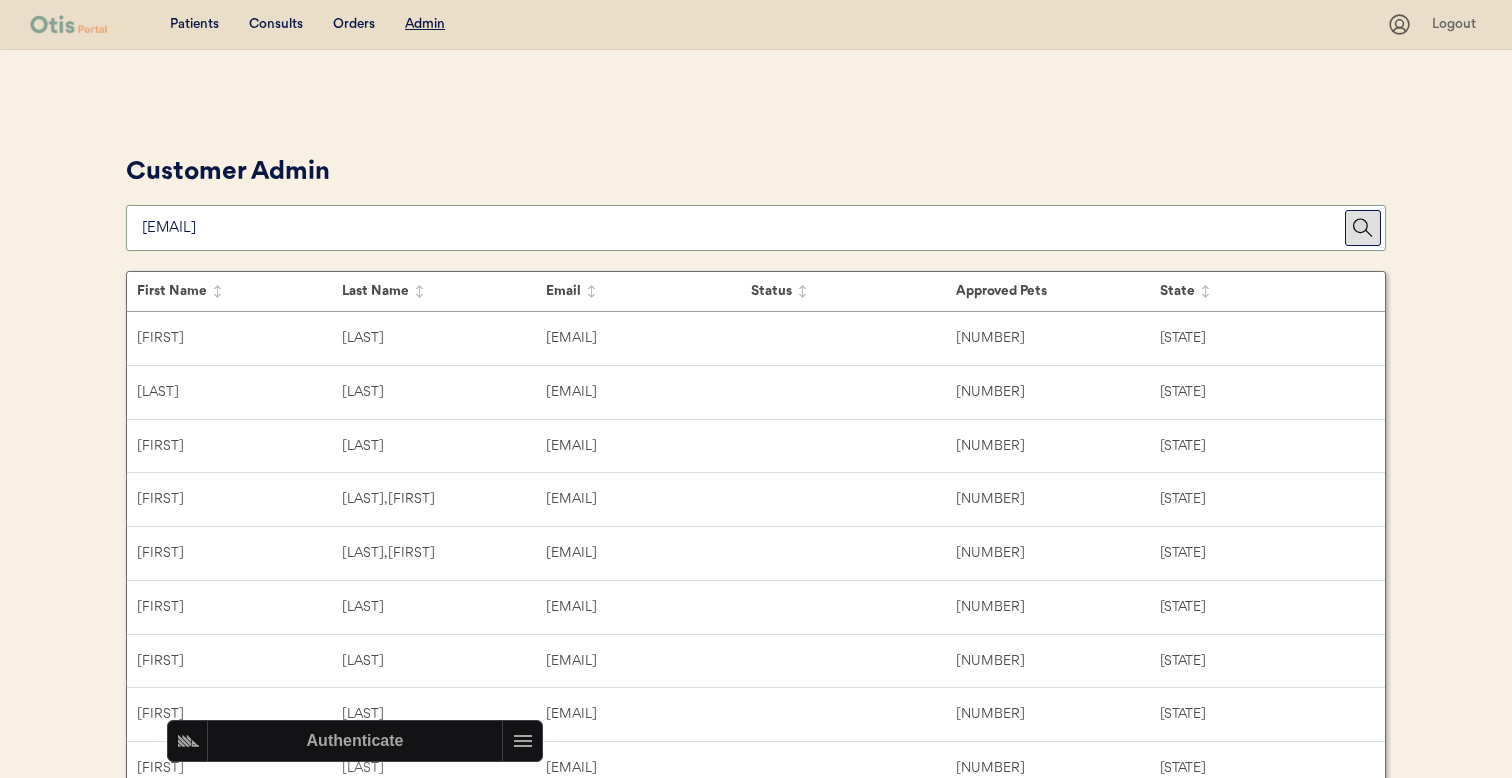 type on "yallcomeback@hotmail.com" 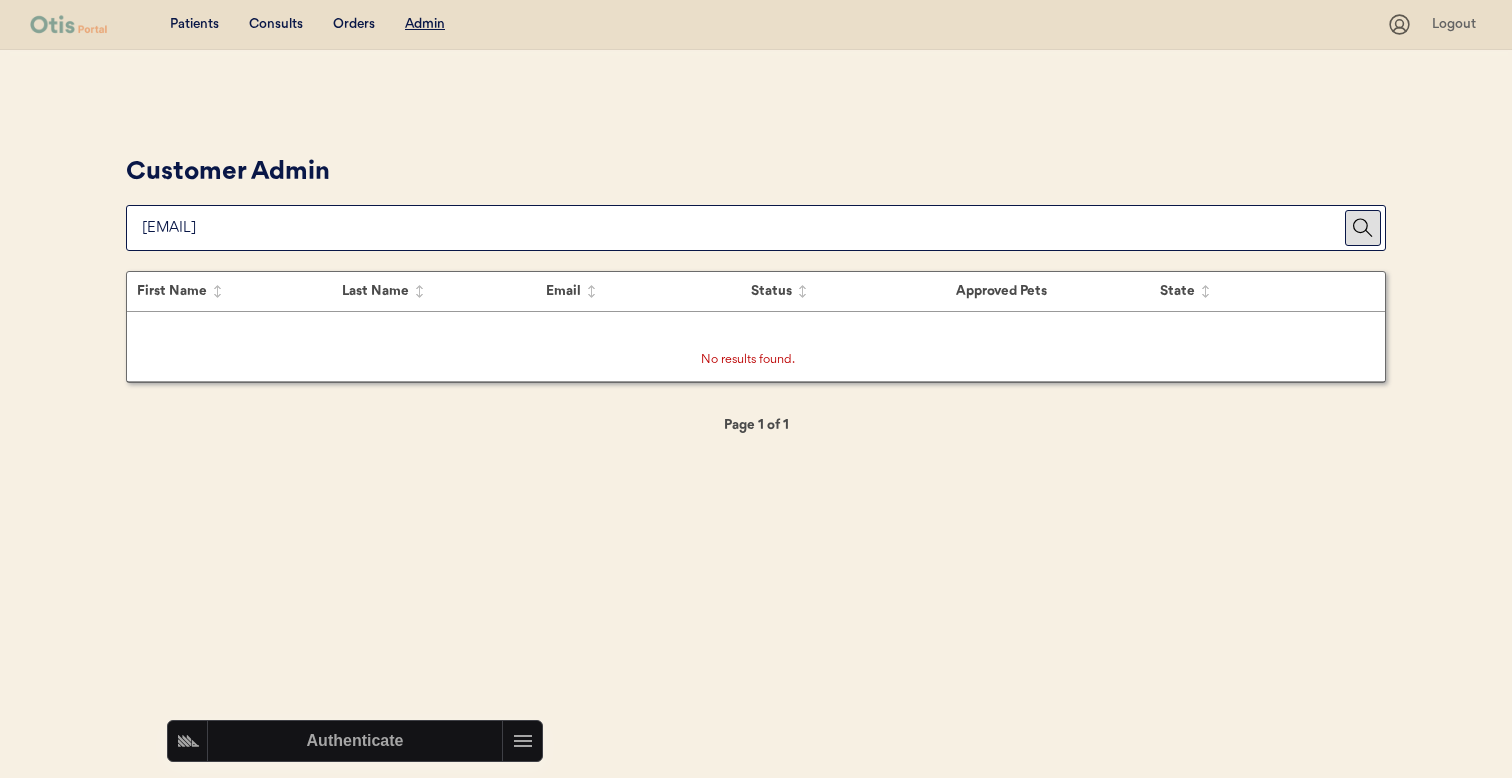 click at bounding box center (743, 228) 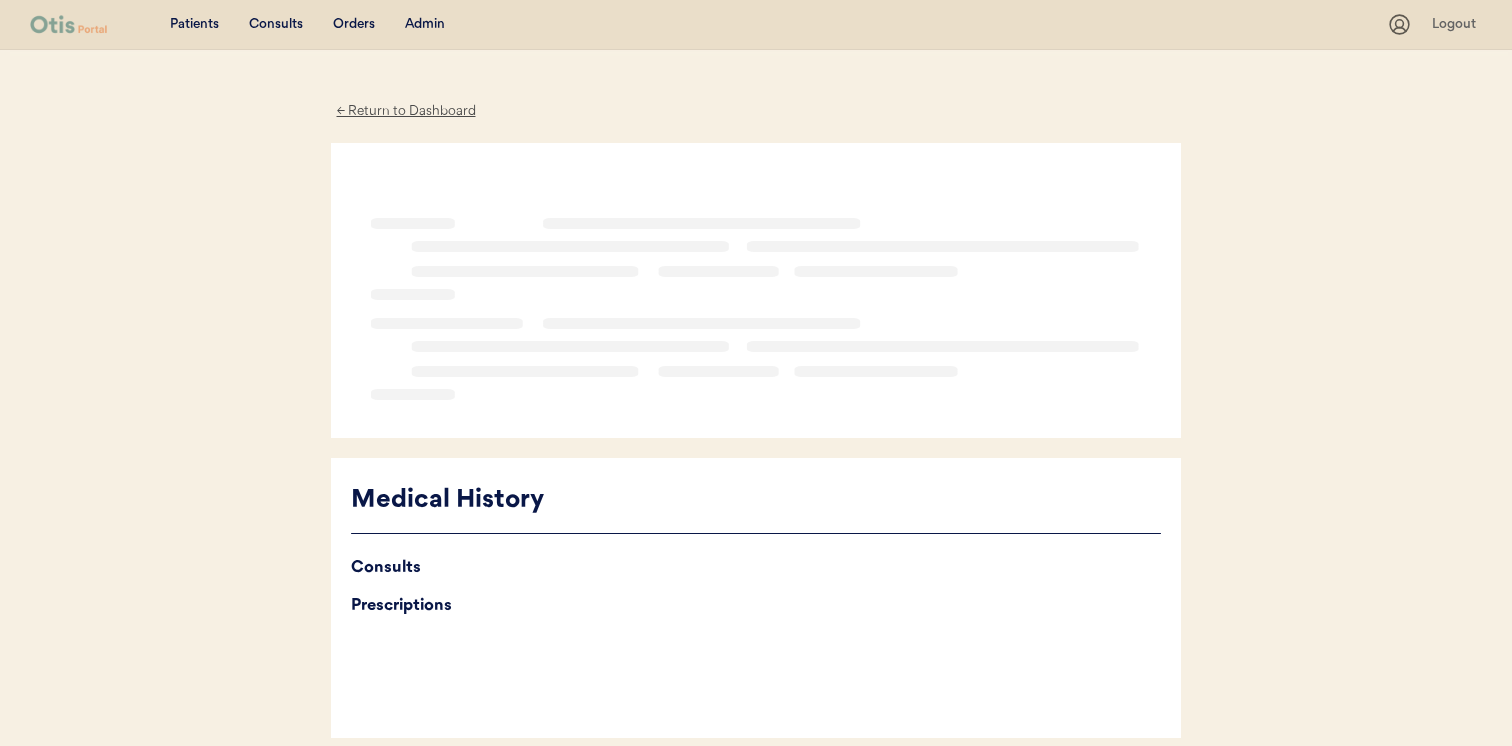 scroll, scrollTop: 0, scrollLeft: 0, axis: both 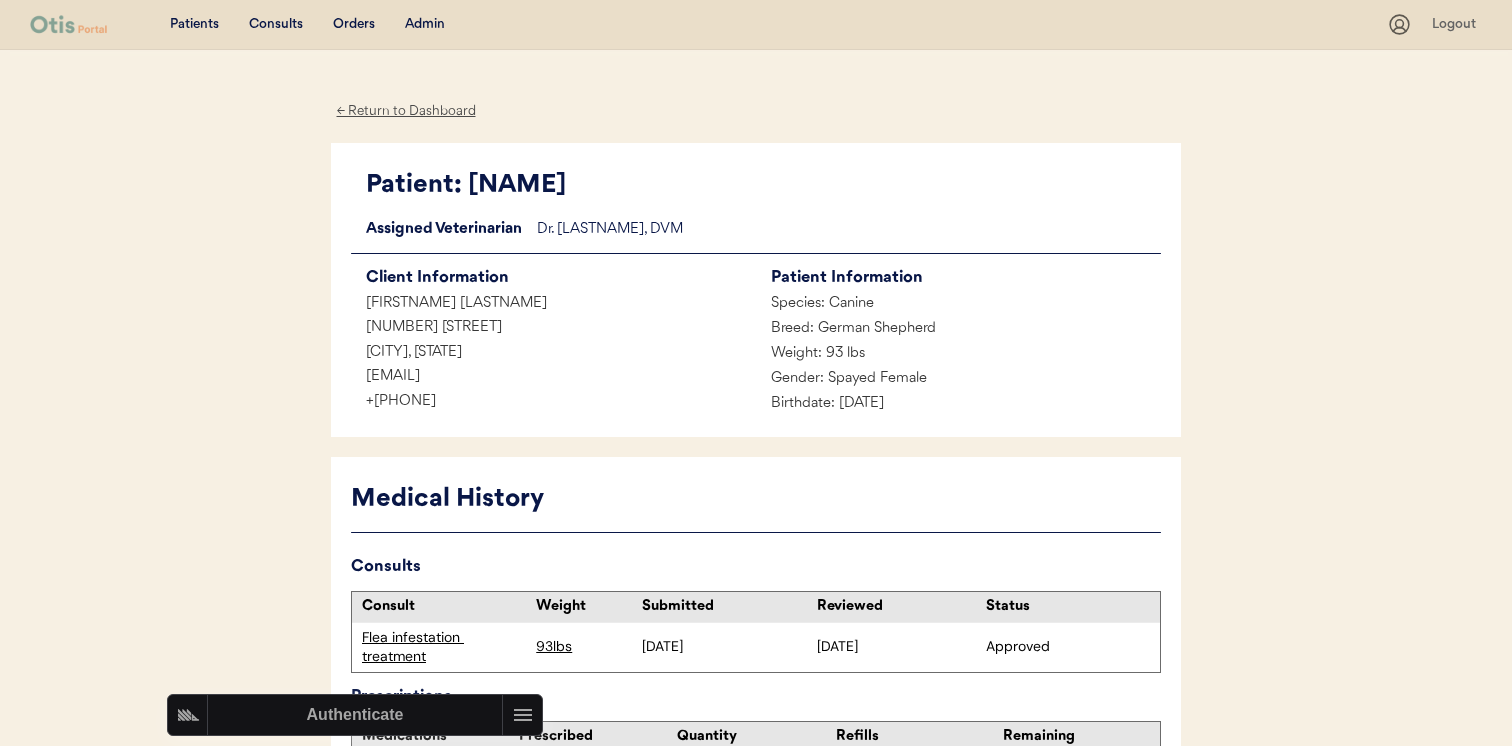 drag, startPoint x: 594, startPoint y: 381, endPoint x: 339, endPoint y: 381, distance: 255 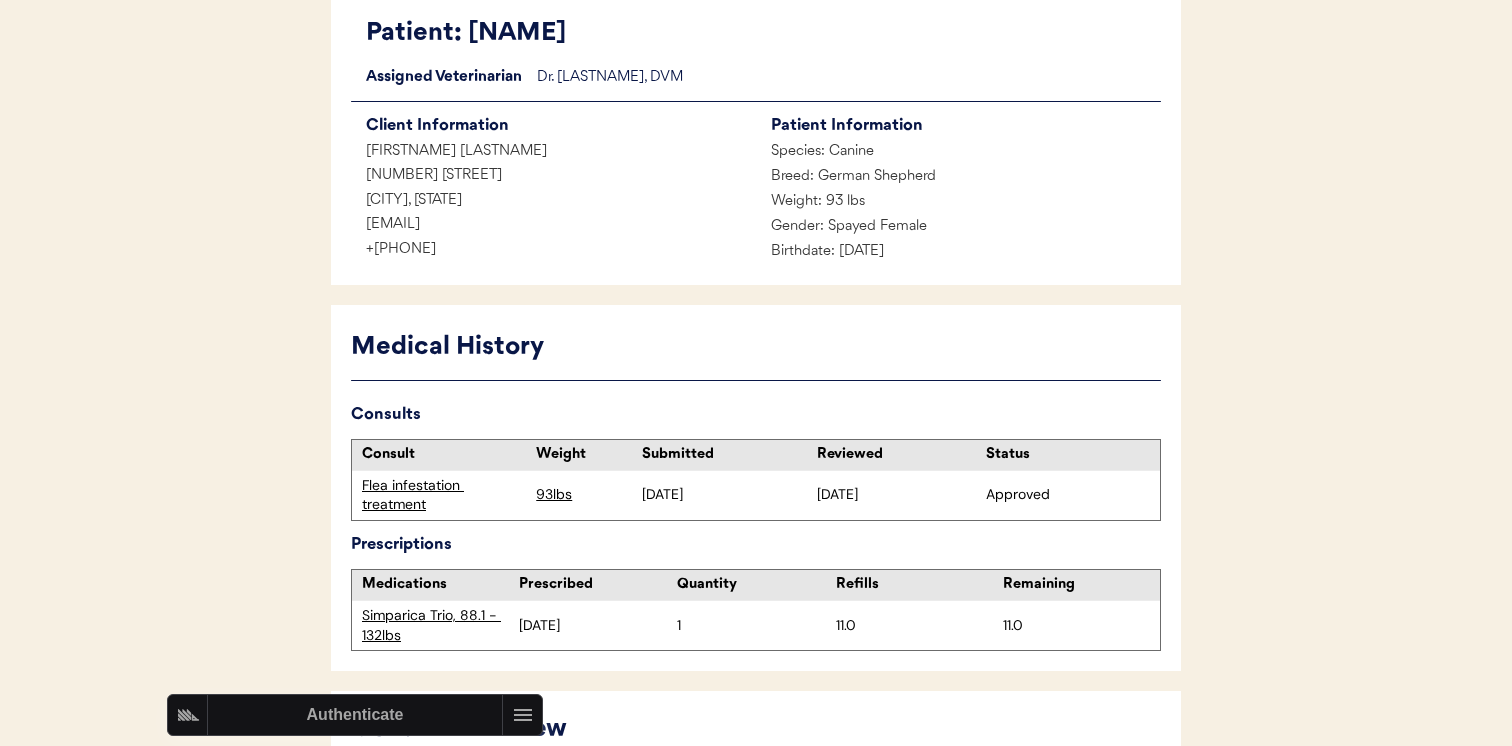 scroll, scrollTop: 368, scrollLeft: 0, axis: vertical 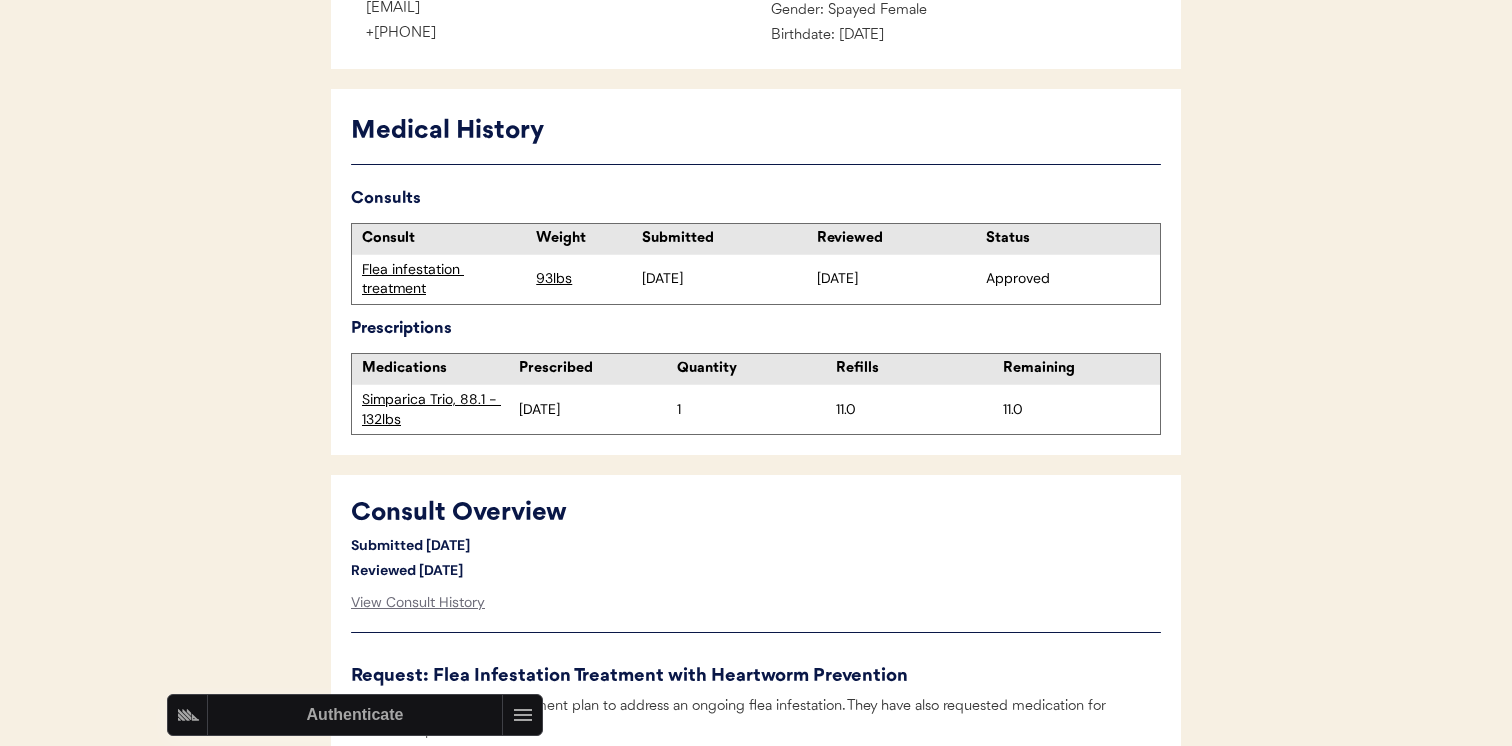 copy on "[EMAIL]" 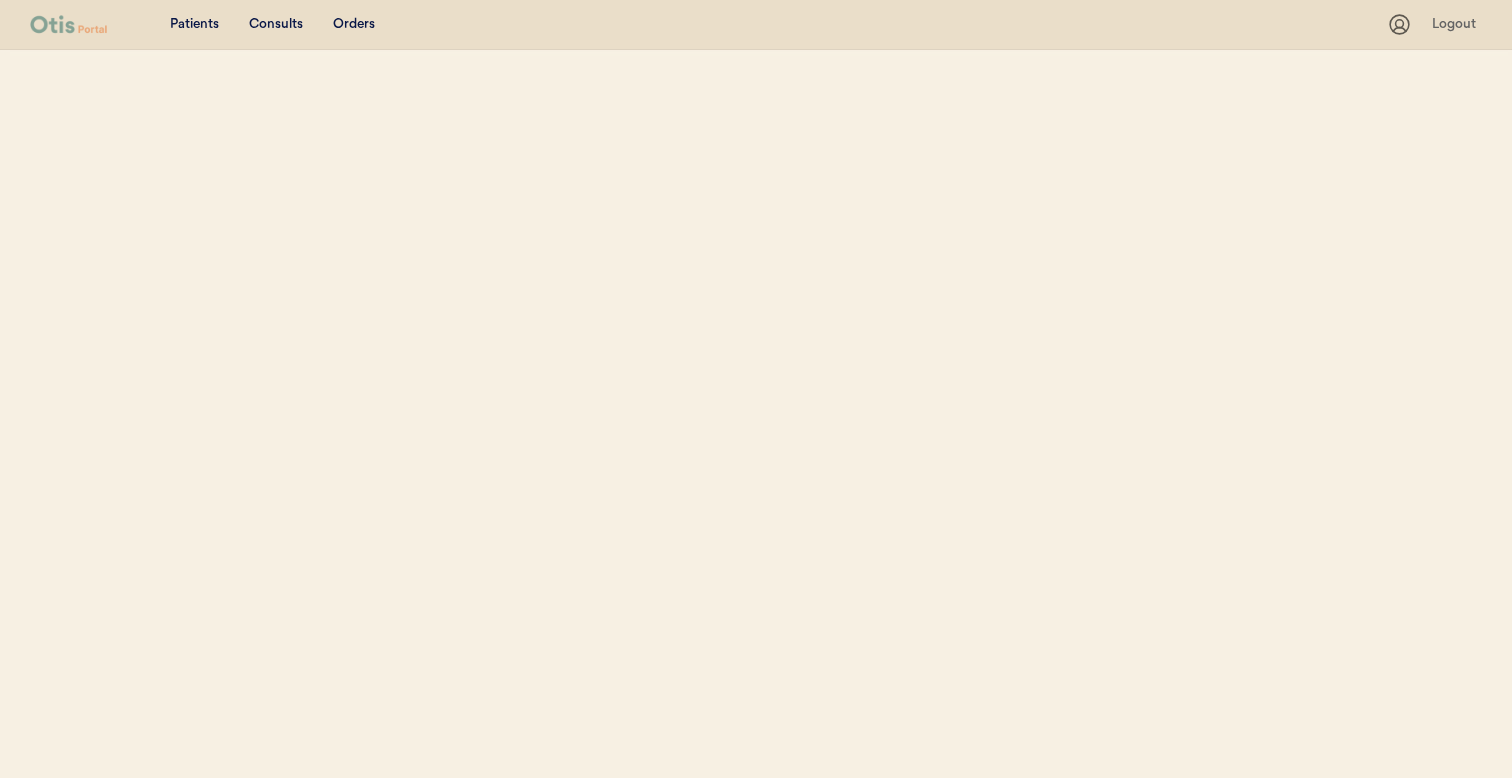 scroll, scrollTop: 0, scrollLeft: 0, axis: both 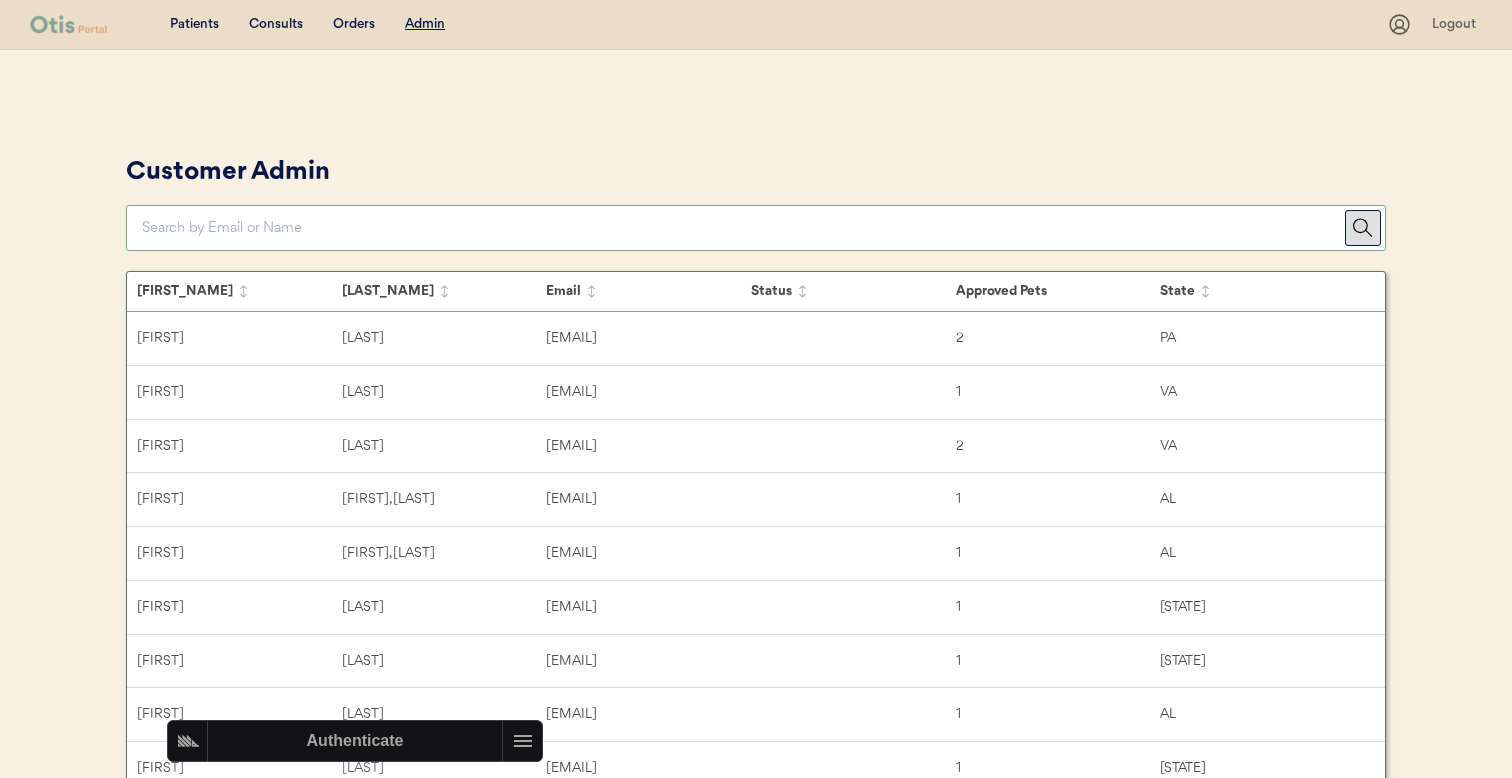 click at bounding box center (743, 228) 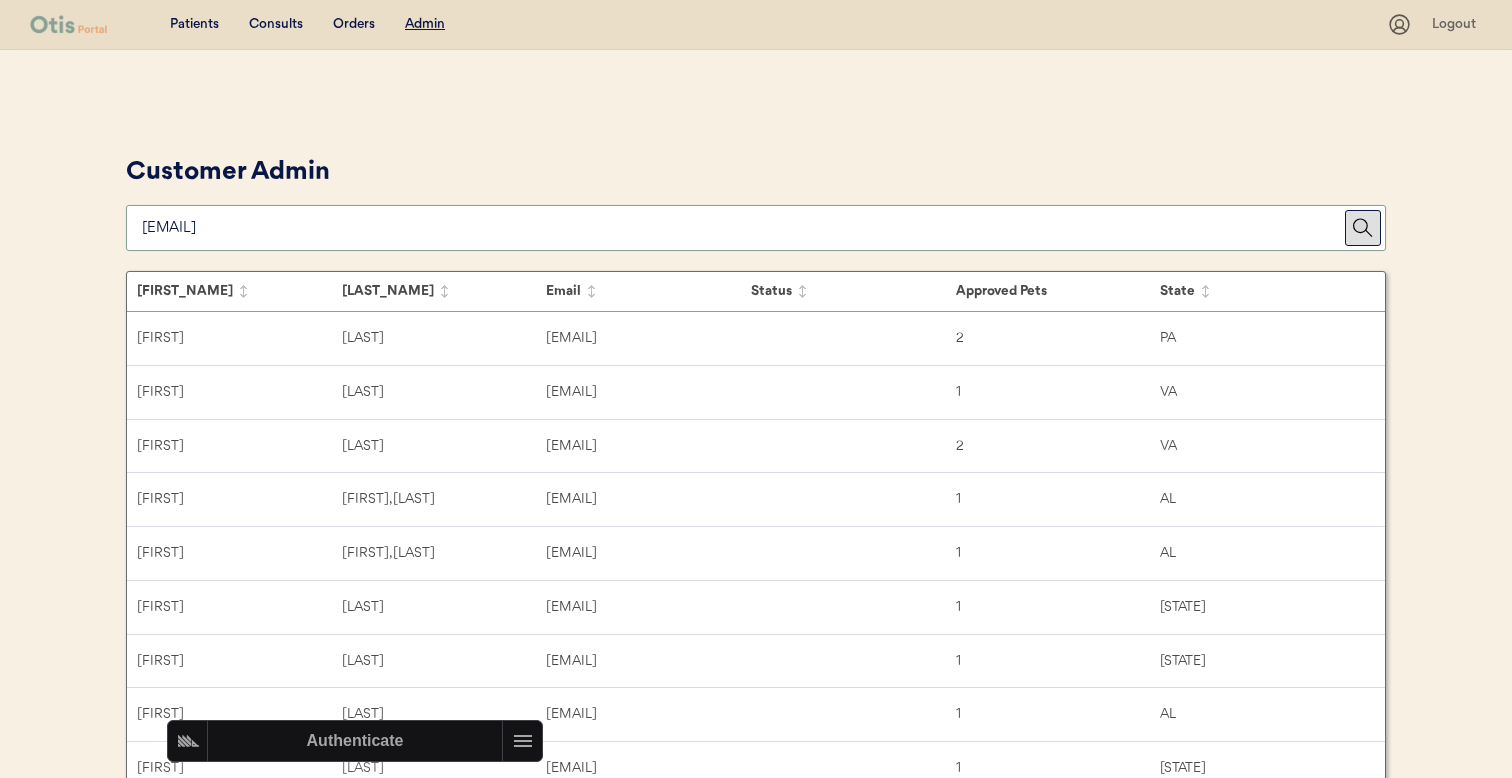 type on "[EMAIL]" 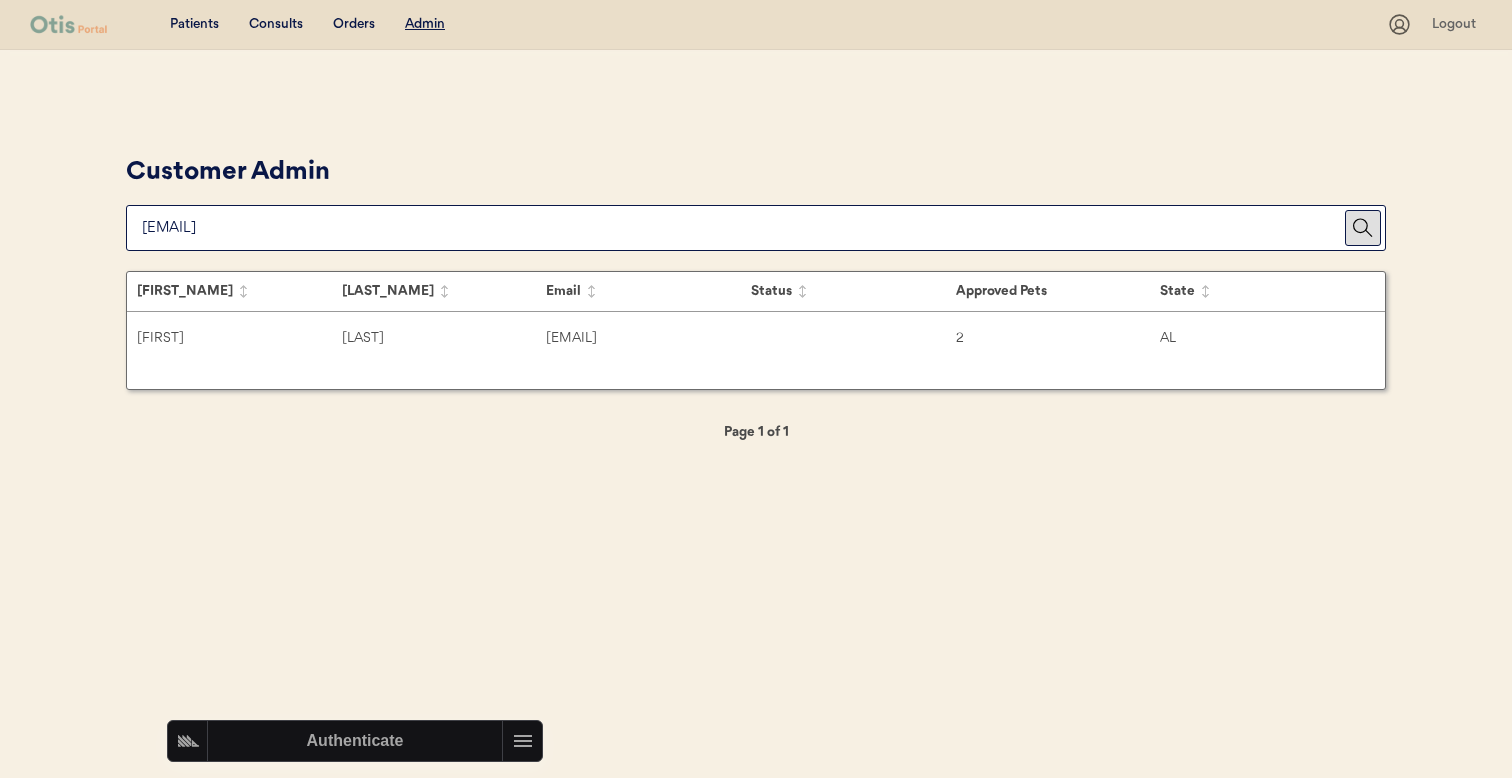 click at bounding box center [743, 228] 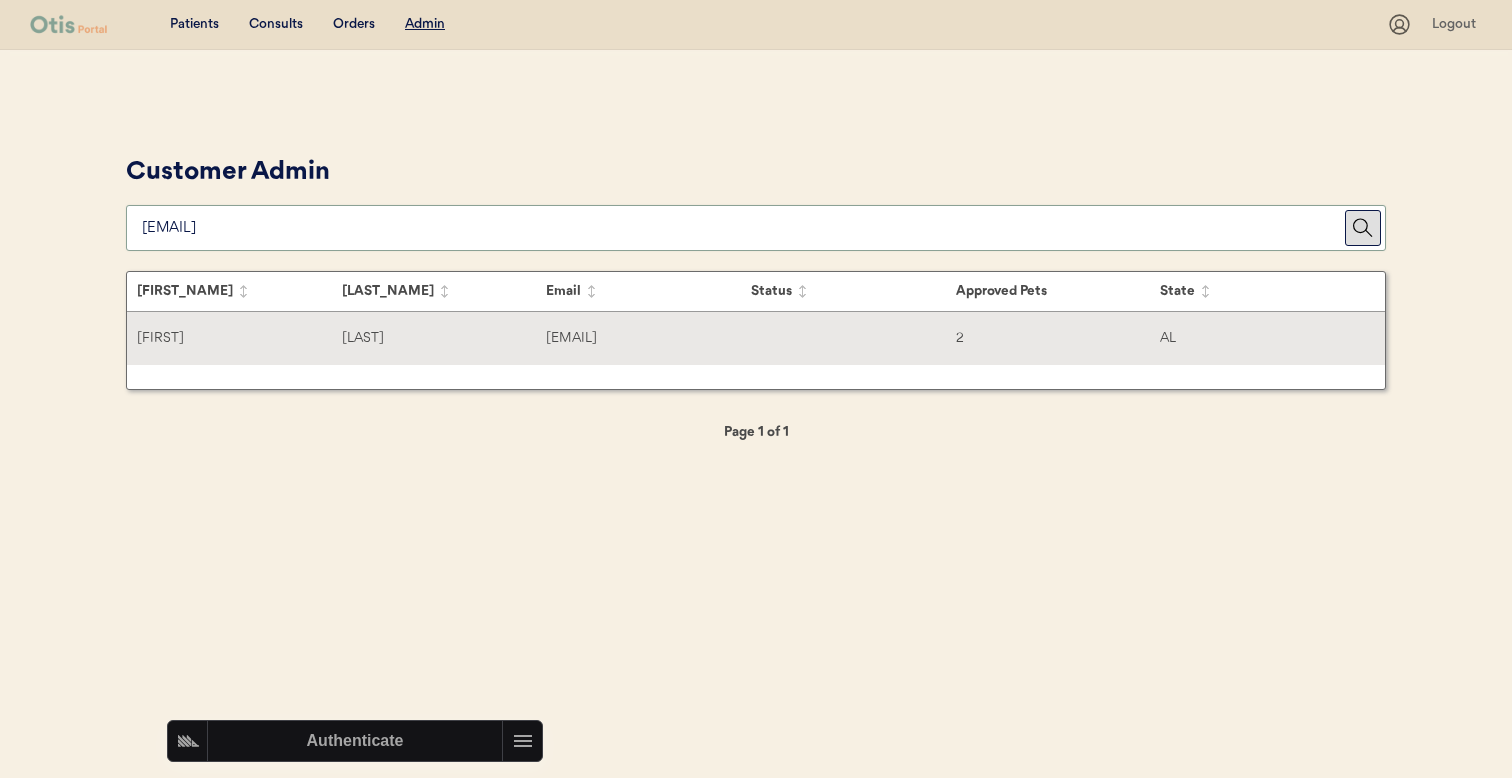 click on "Abbott" at bounding box center (444, 338) 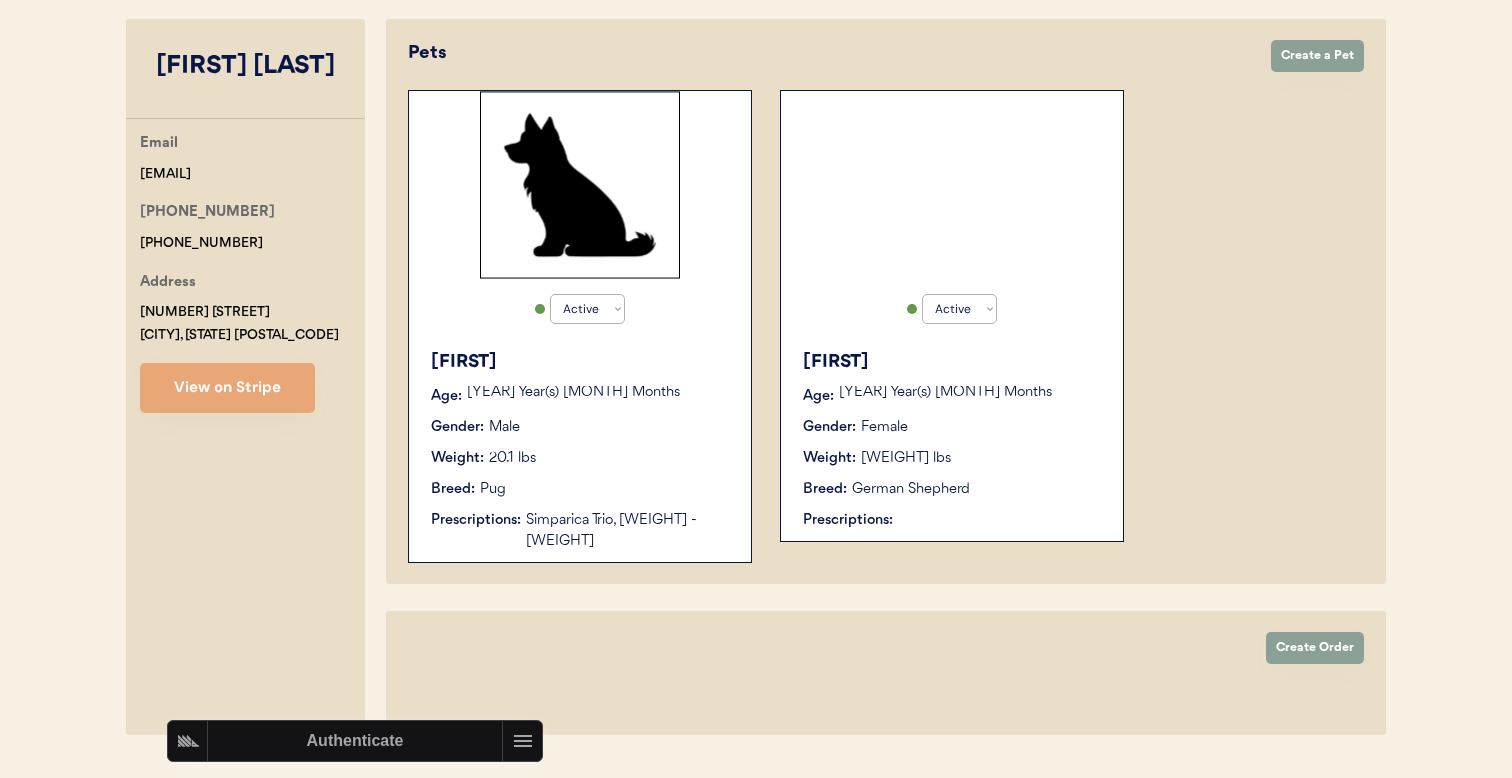 scroll, scrollTop: 288, scrollLeft: 0, axis: vertical 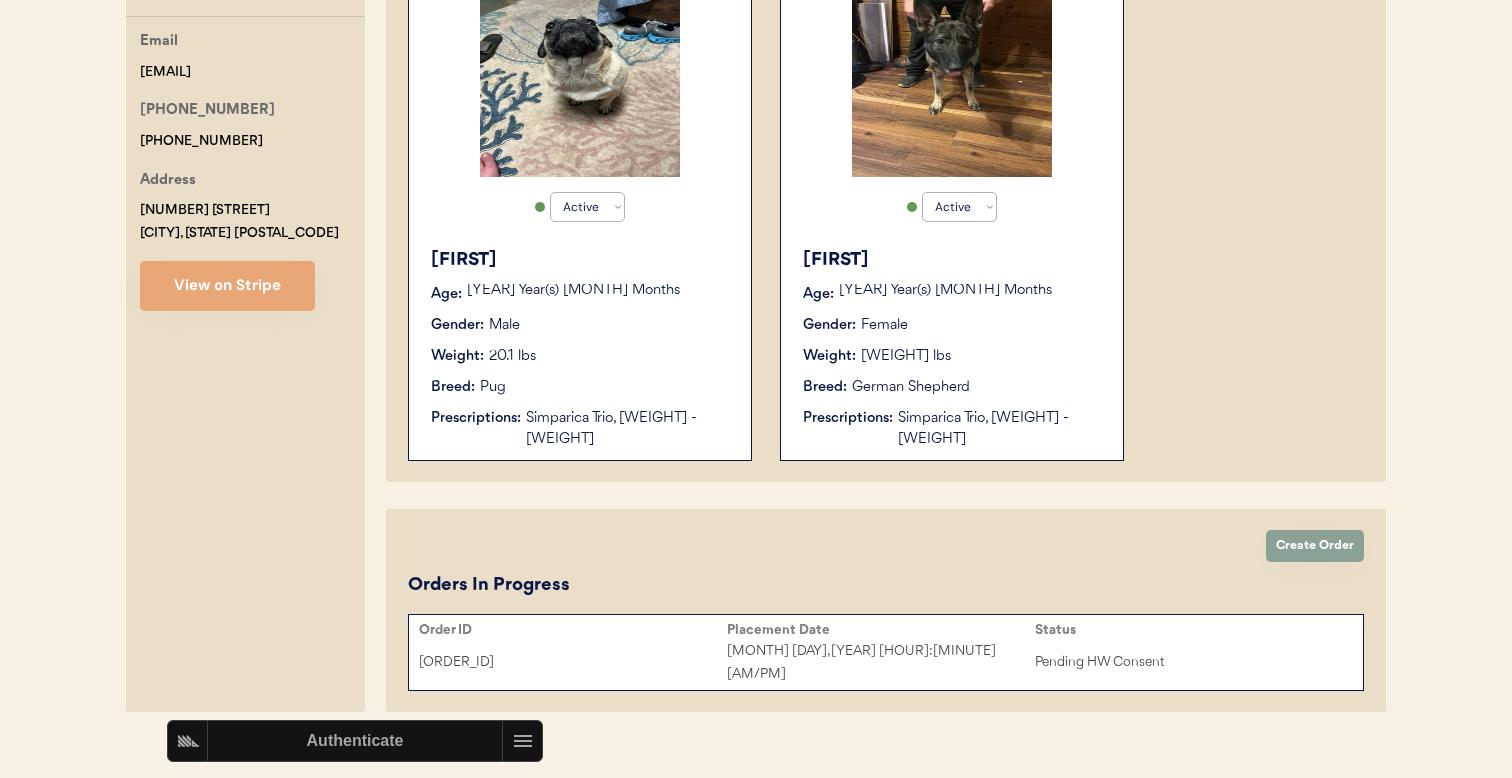 click on "Order ID Placement Date Status CT9Q57 Jul 3, 2025 4:14 pm Pending HW Consent" at bounding box center [886, 653] 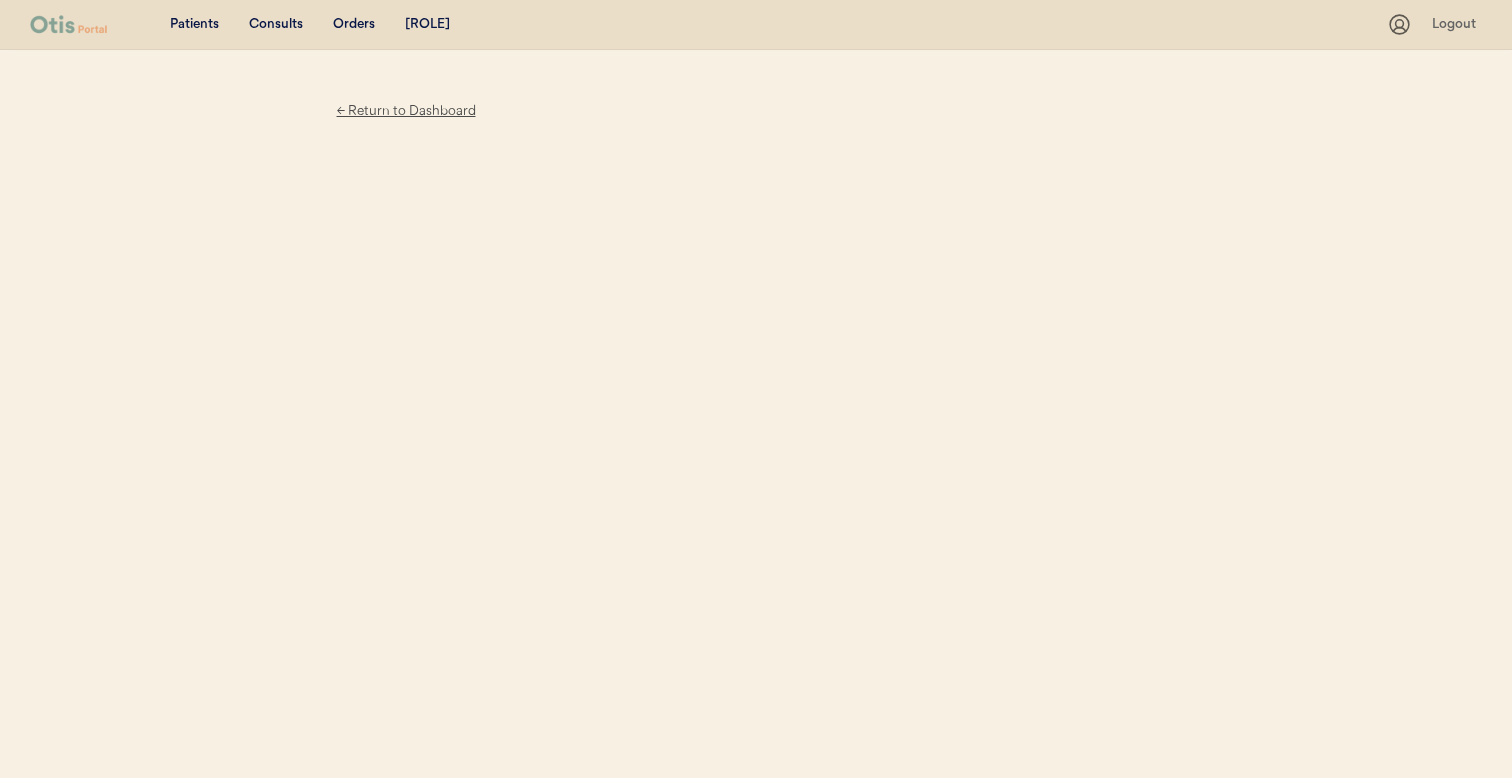 scroll, scrollTop: 0, scrollLeft: 0, axis: both 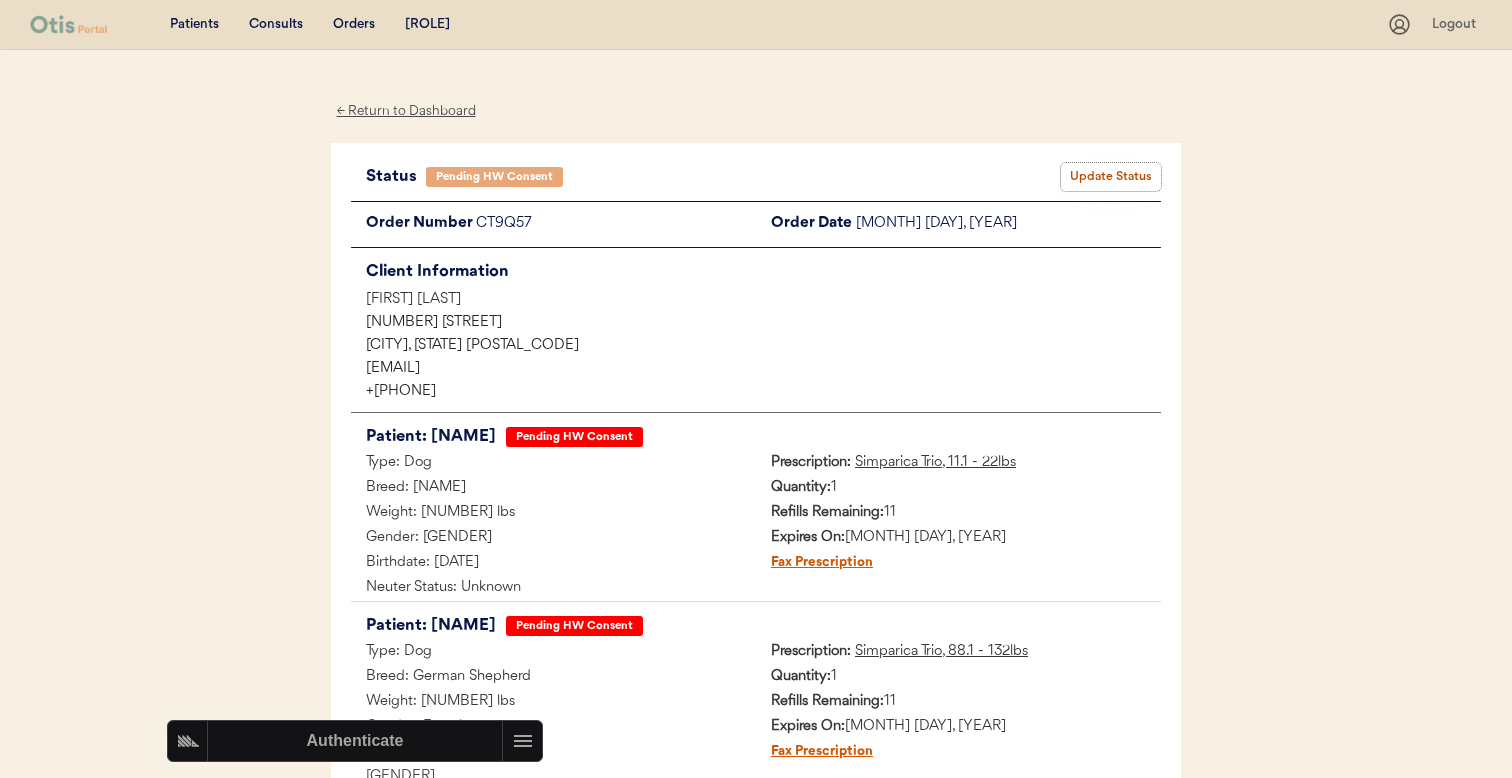 click on "Update Status" at bounding box center (1111, 177) 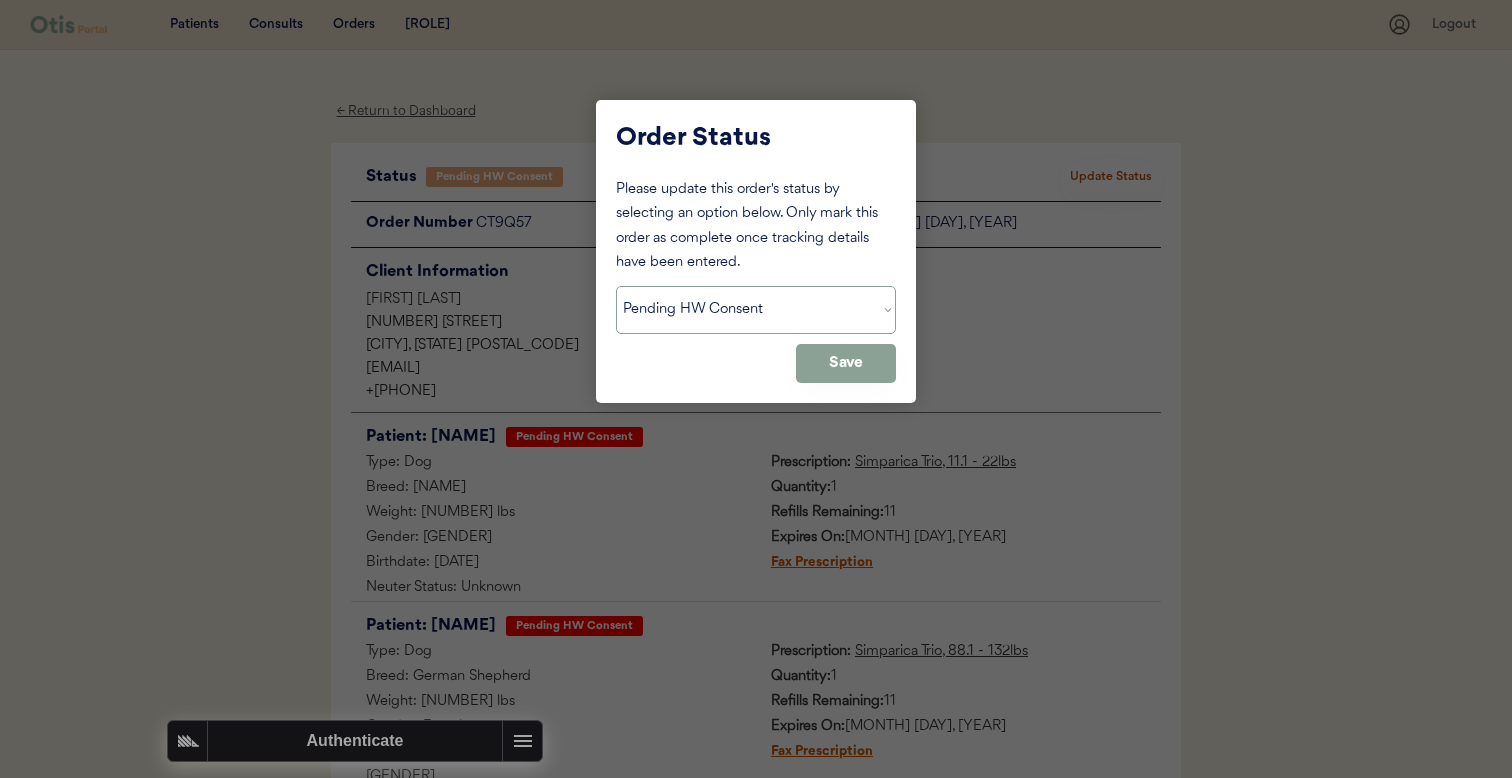 click on "Status On Hold New In Progress Complete Pending HW Consent Cancelled" at bounding box center [756, 310] 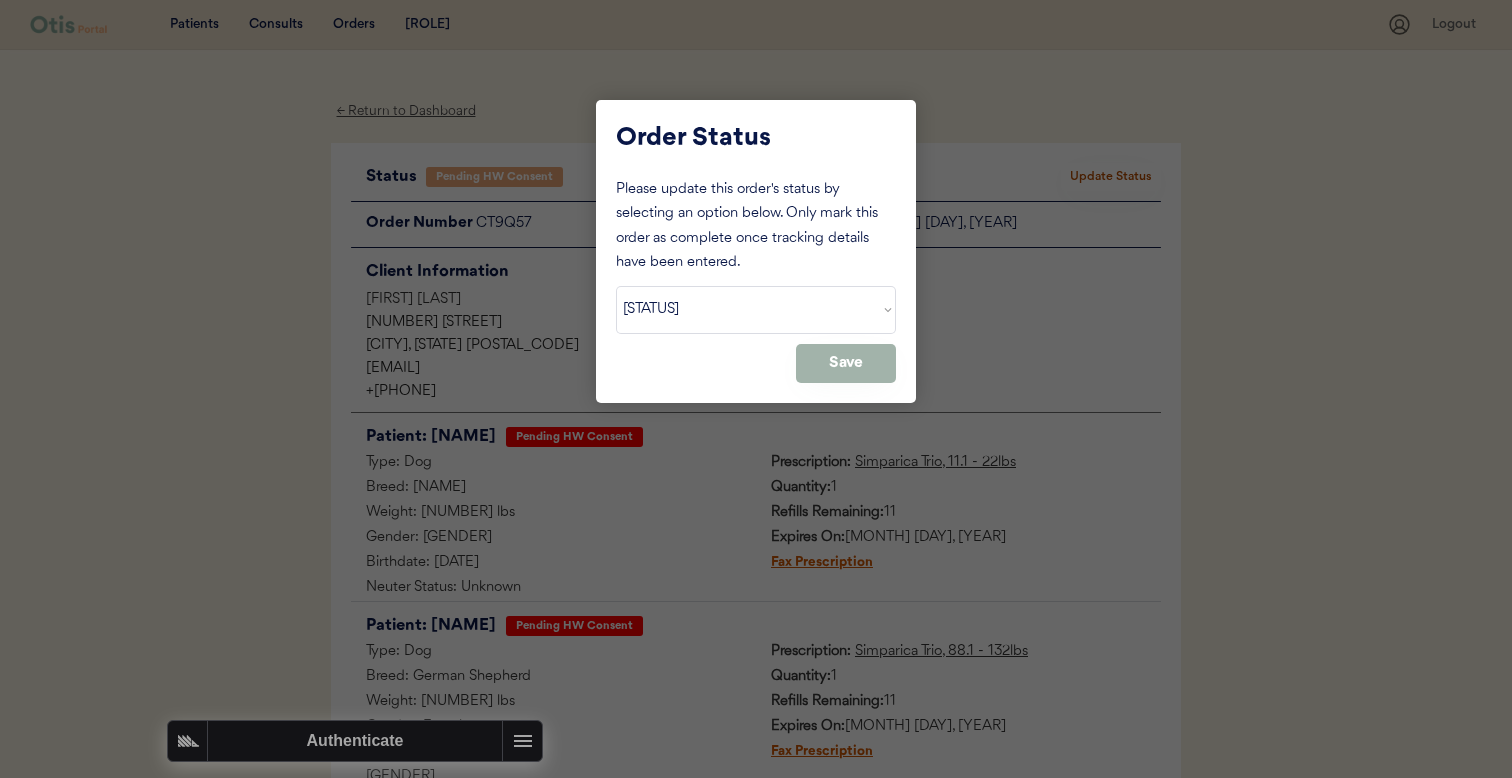 click on "Save" at bounding box center (846, 363) 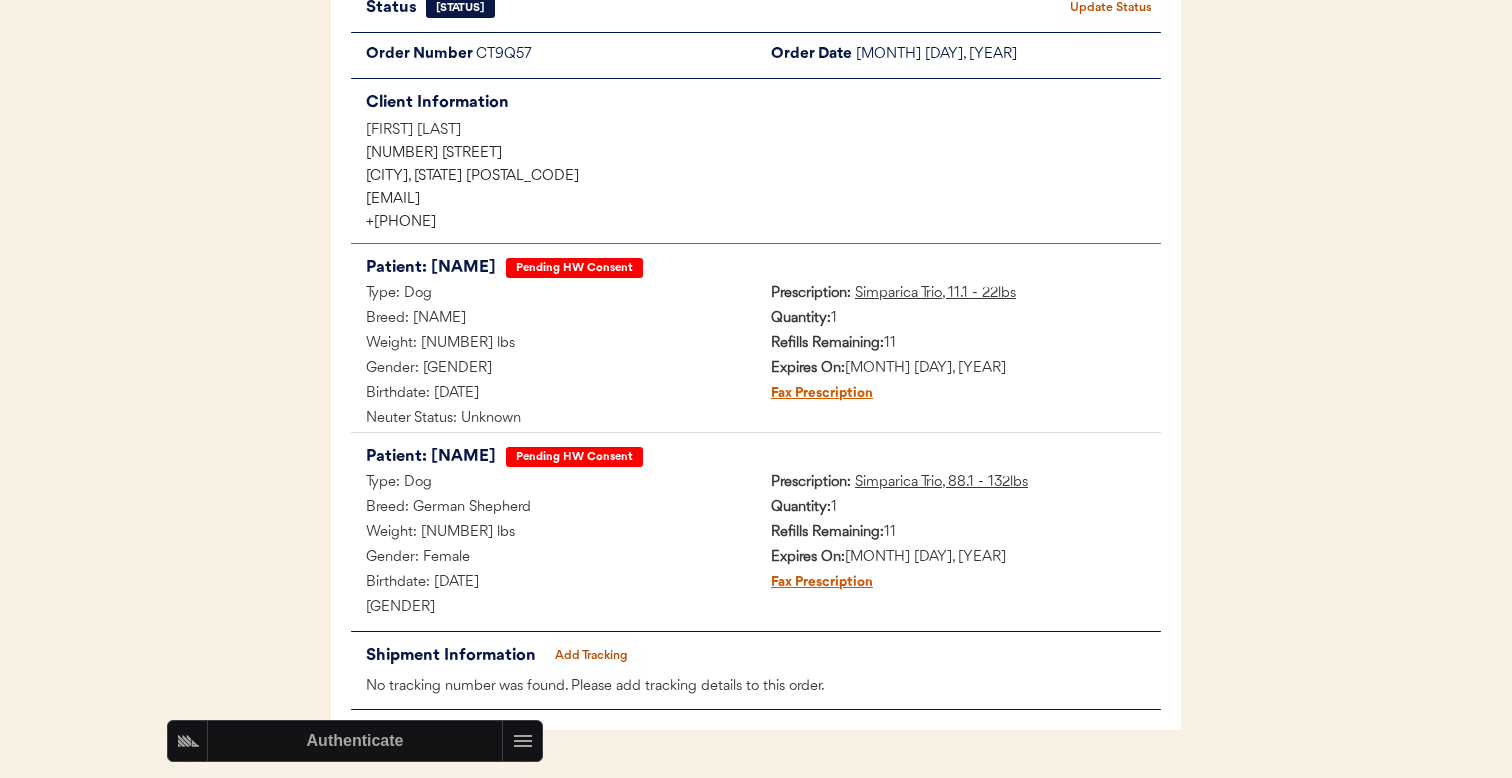 scroll, scrollTop: 0, scrollLeft: 0, axis: both 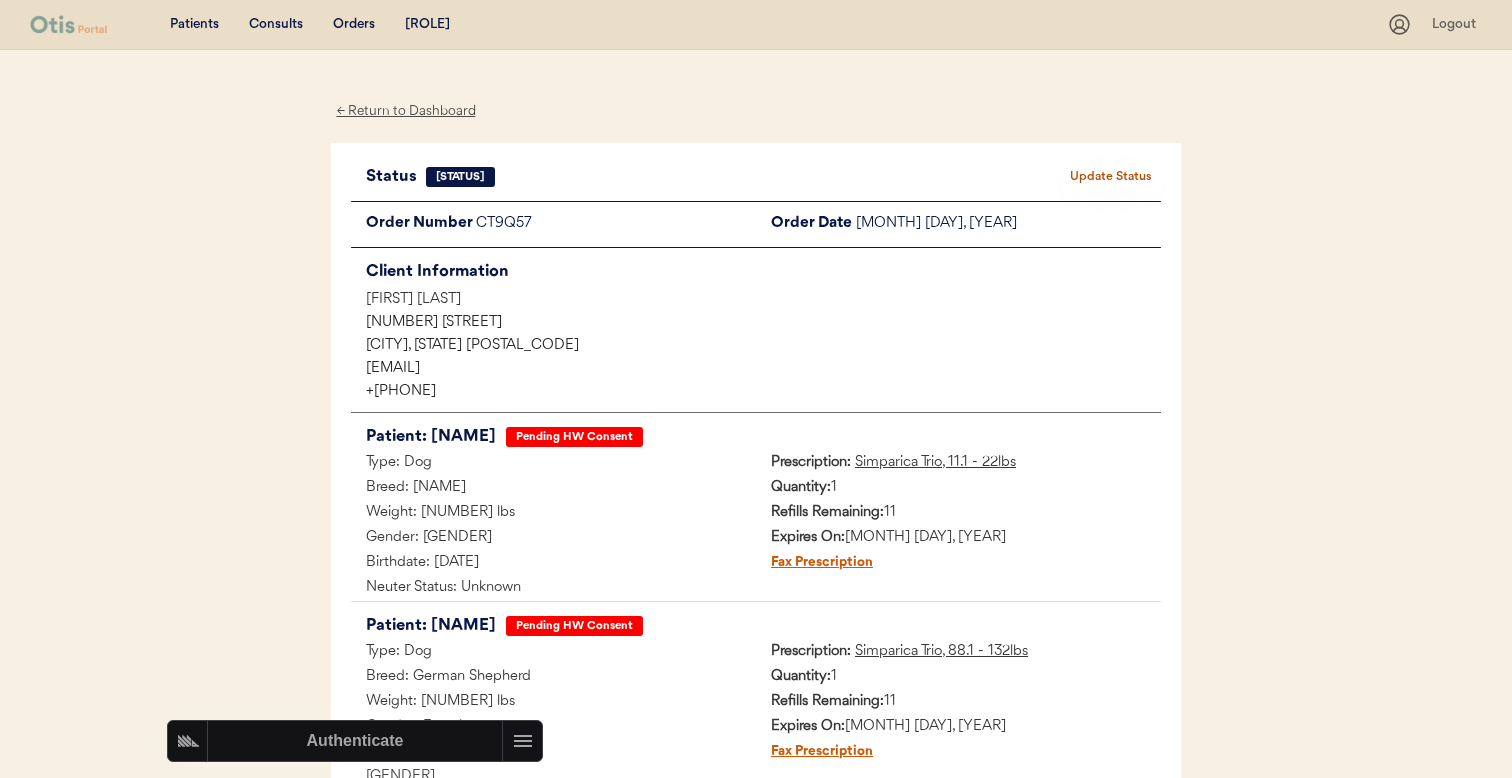 click on "Admin" at bounding box center (427, 25) 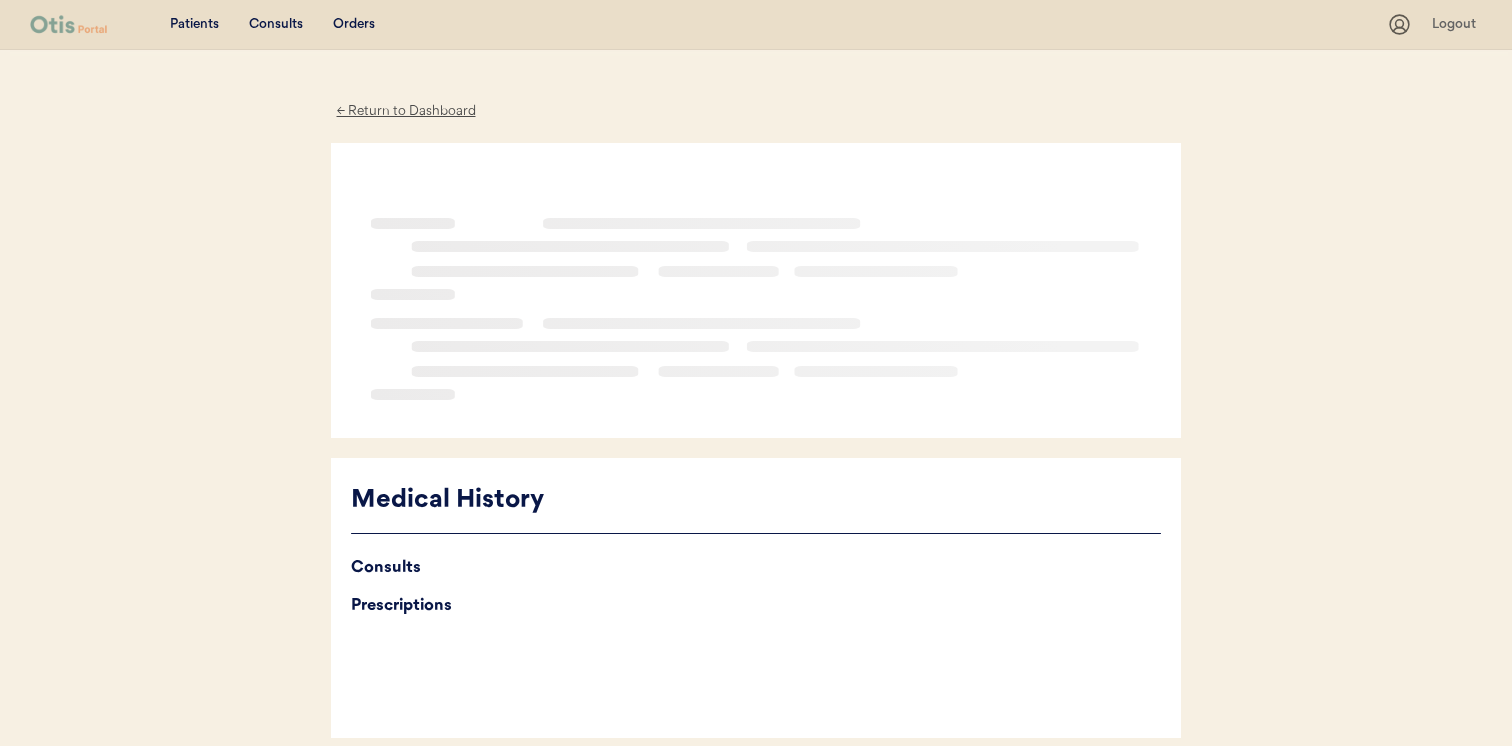 scroll, scrollTop: 0, scrollLeft: 0, axis: both 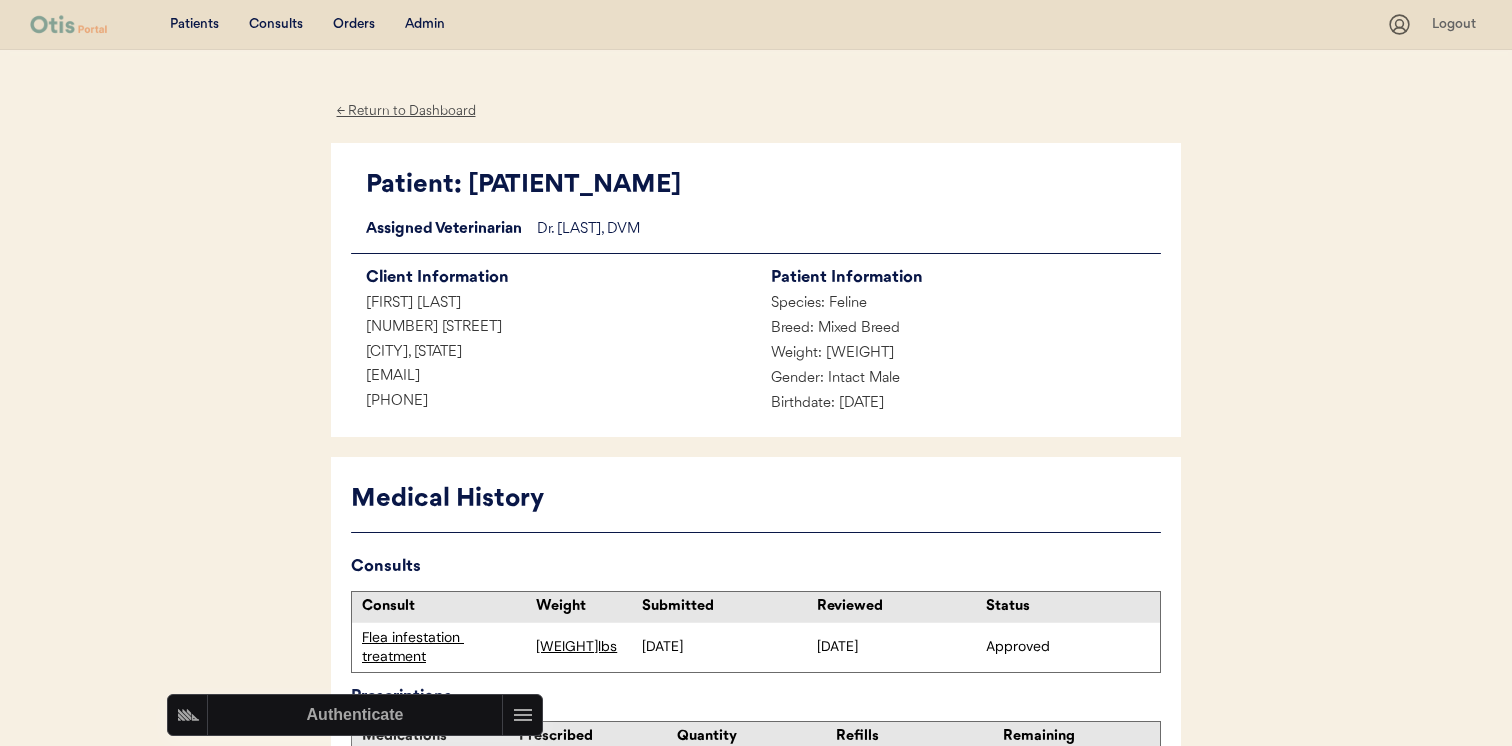 drag, startPoint x: 557, startPoint y: 384, endPoint x: 346, endPoint y: 383, distance: 211.00237 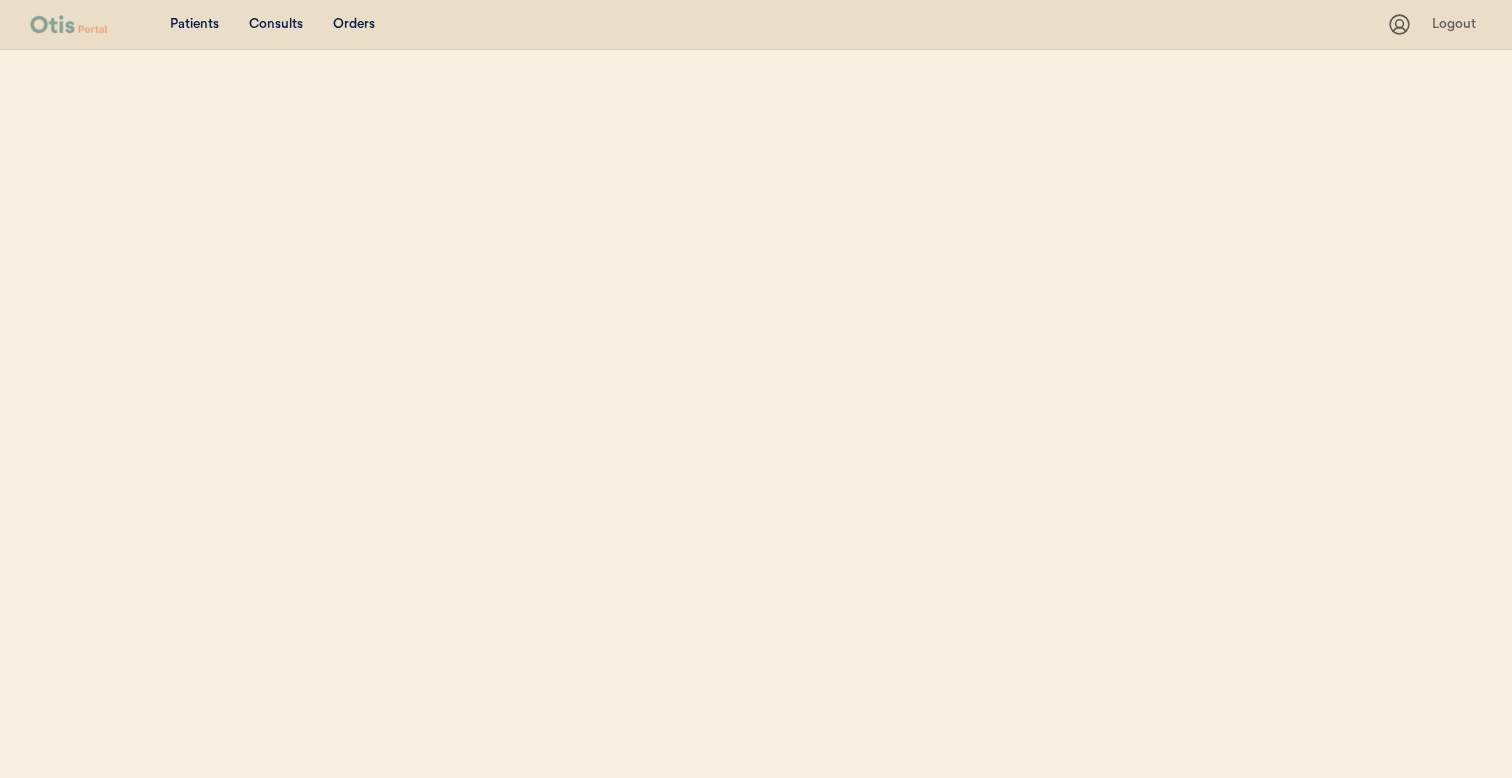 scroll, scrollTop: 0, scrollLeft: 0, axis: both 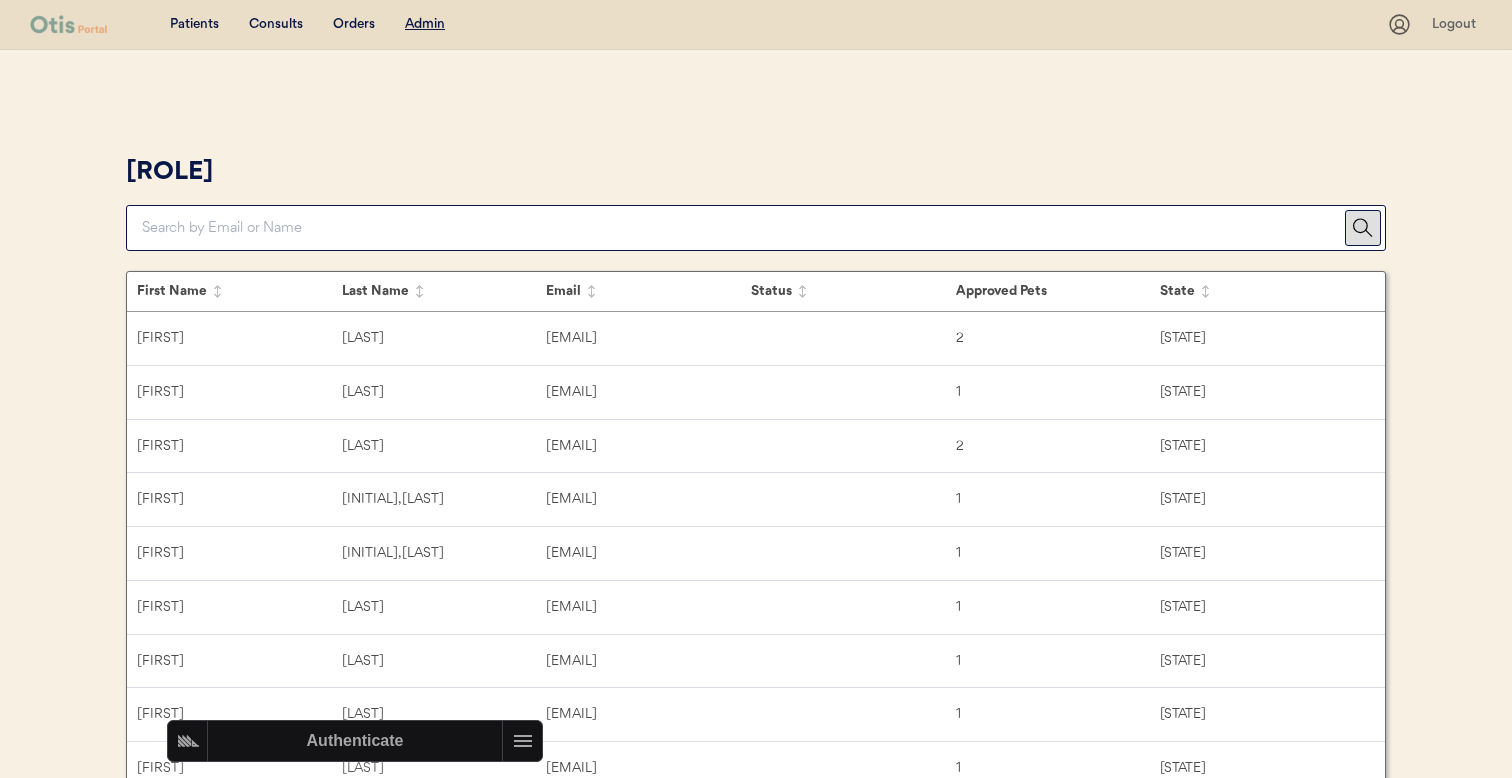 click at bounding box center (743, 228) 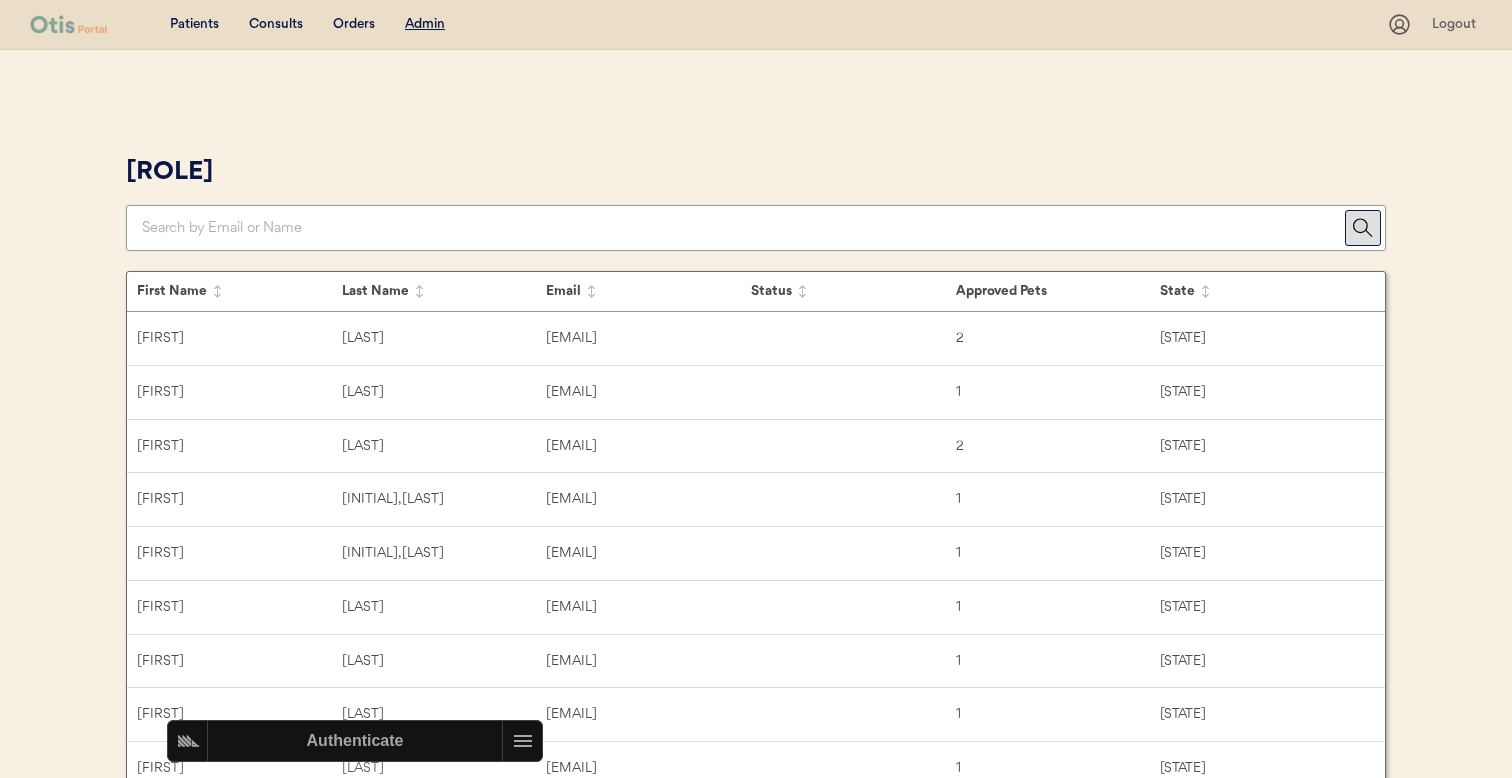 paste on "tonievans2512@gmail.com" 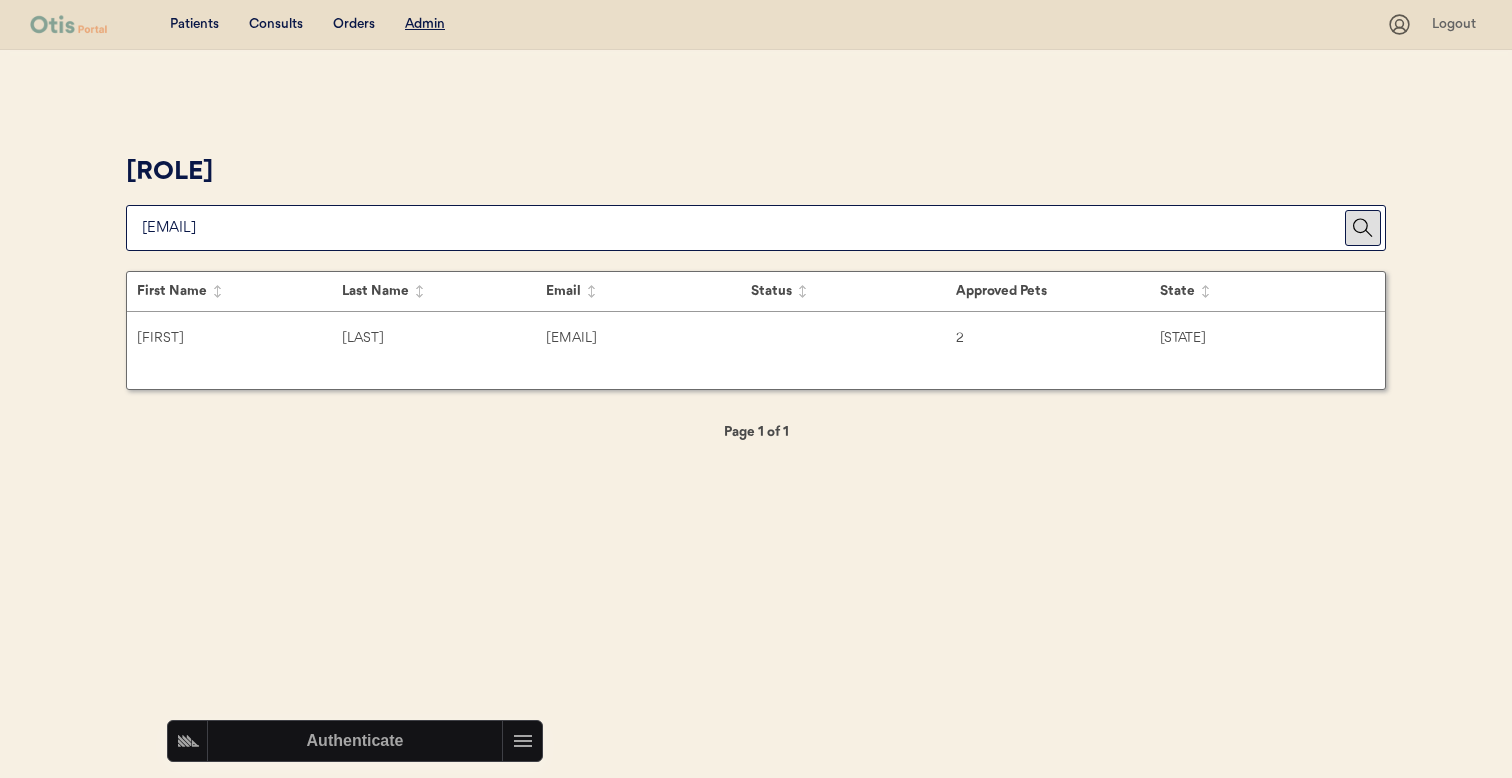 click on "Customer Admin" at bounding box center [756, 200] 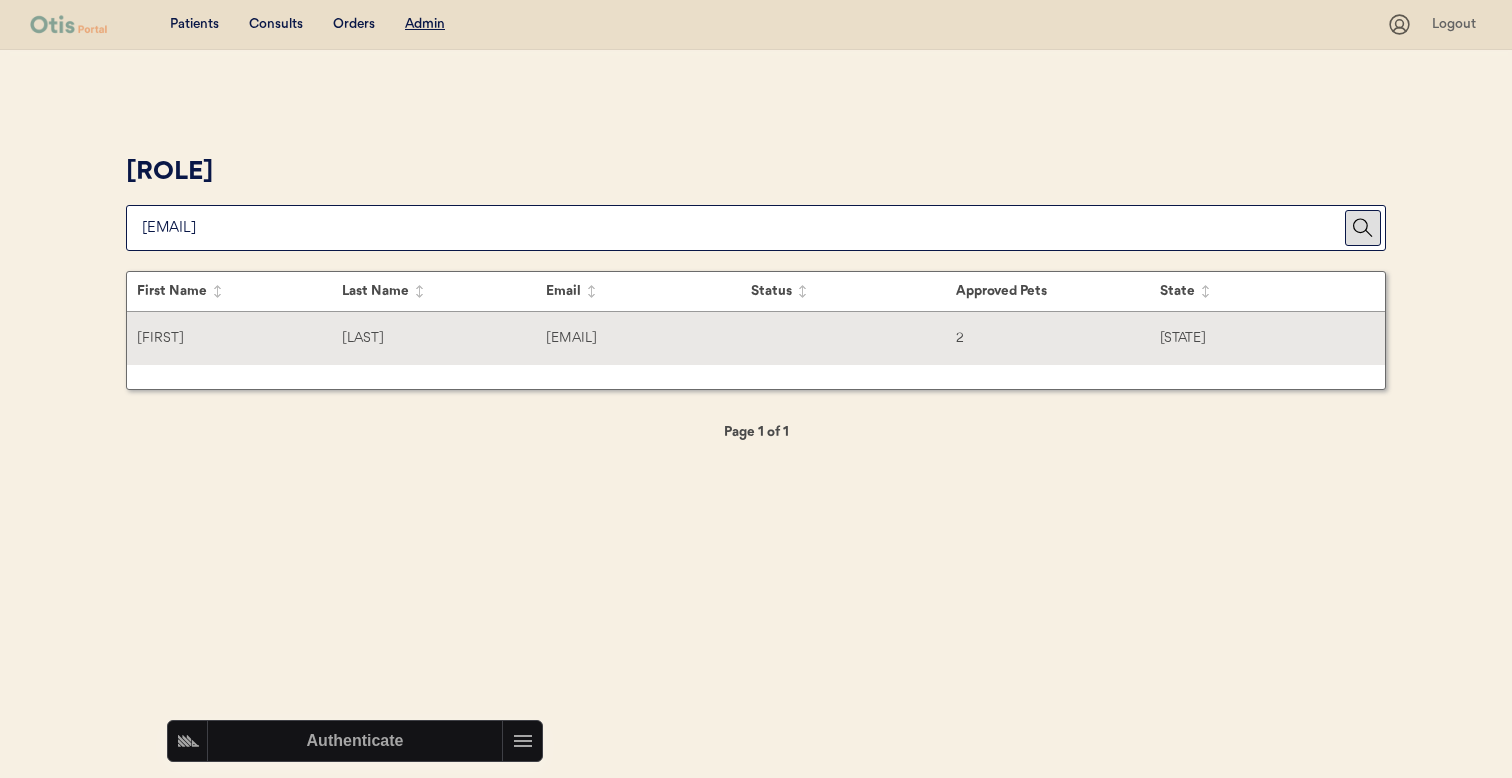 click on "Toni Evans tonievans2512@gmail.com 2 VA" at bounding box center [756, 338] 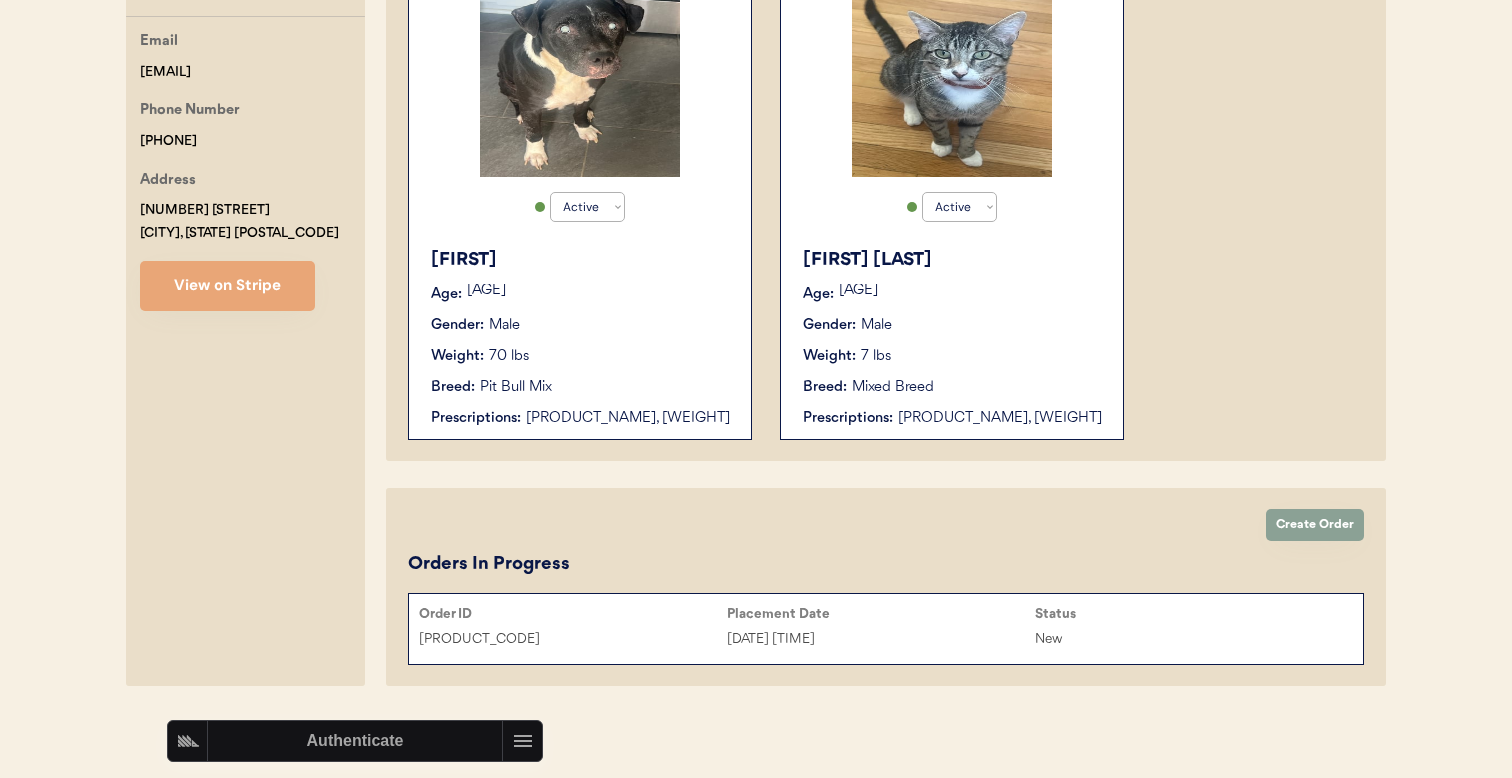 scroll, scrollTop: 0, scrollLeft: 0, axis: both 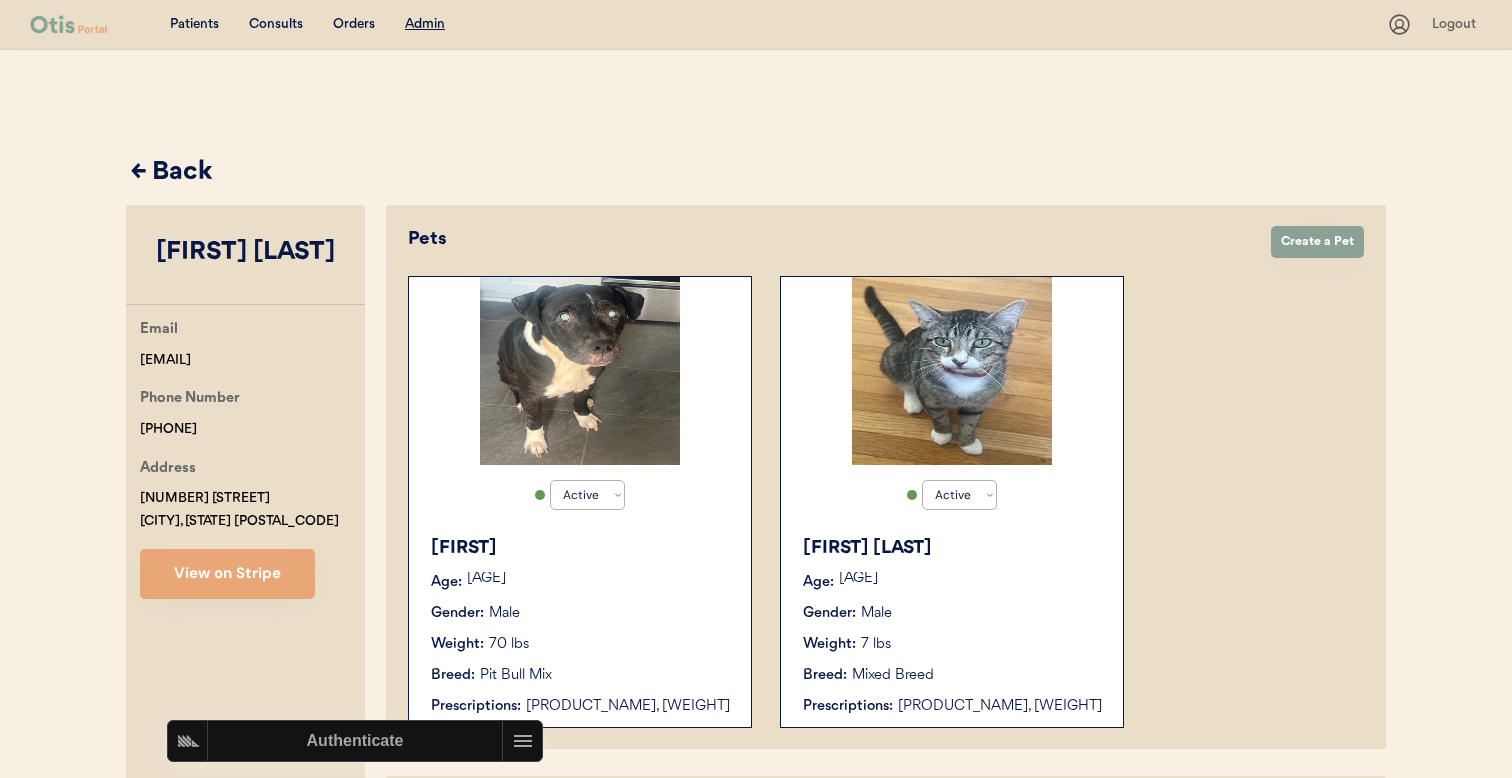 click on "← Back" at bounding box center [758, 173] 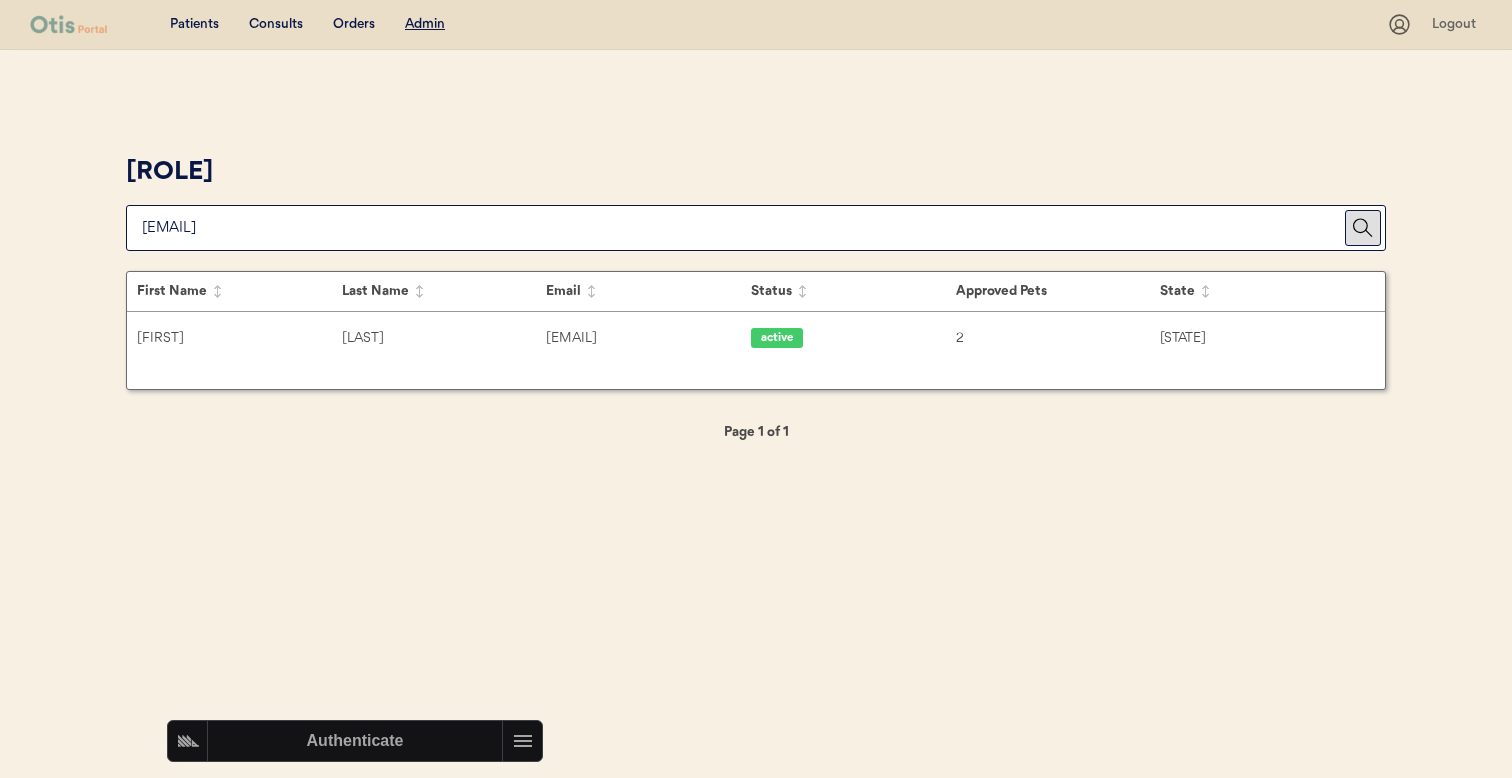 click at bounding box center (743, 228) 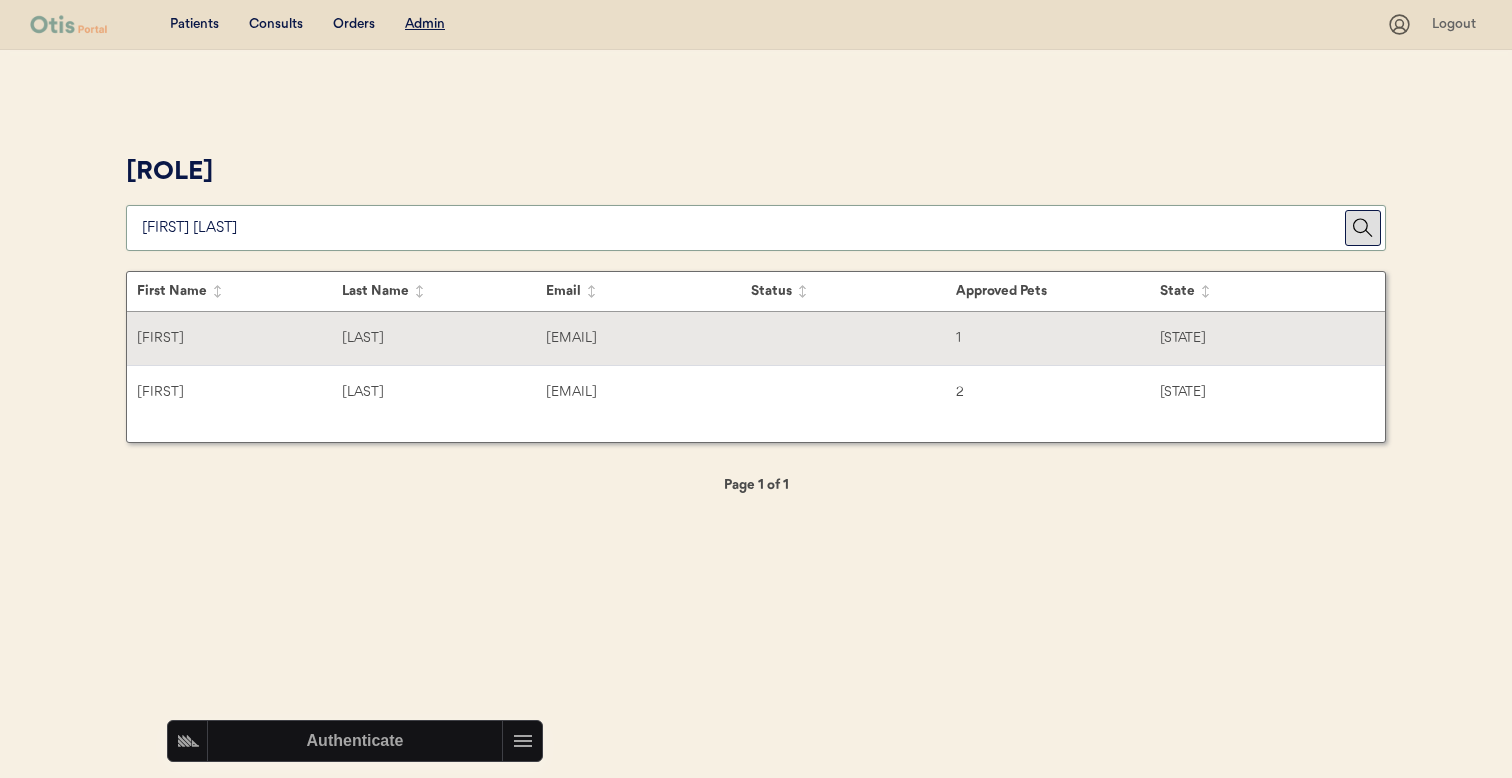 click on "Abbott" at bounding box center (444, 338) 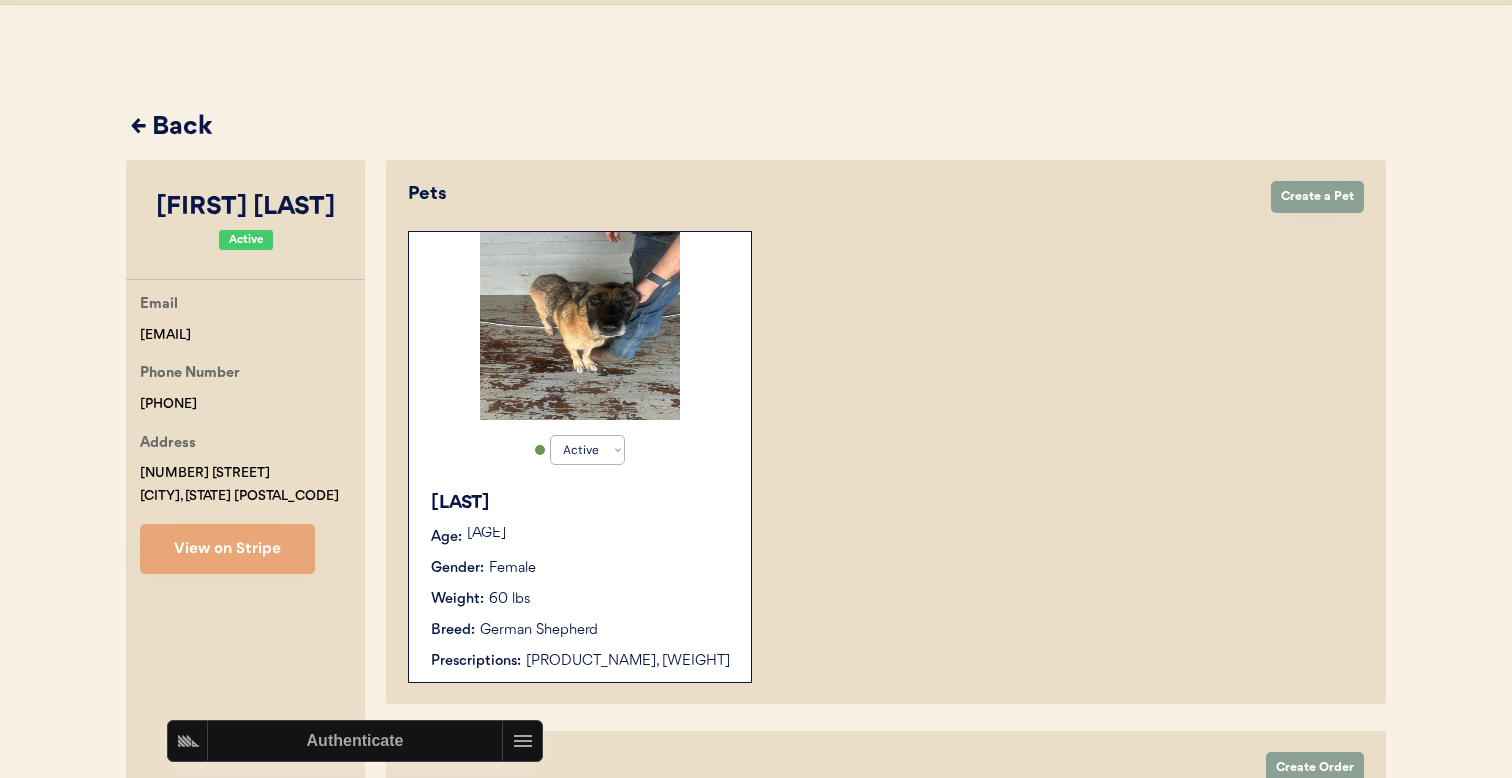 scroll, scrollTop: 0, scrollLeft: 0, axis: both 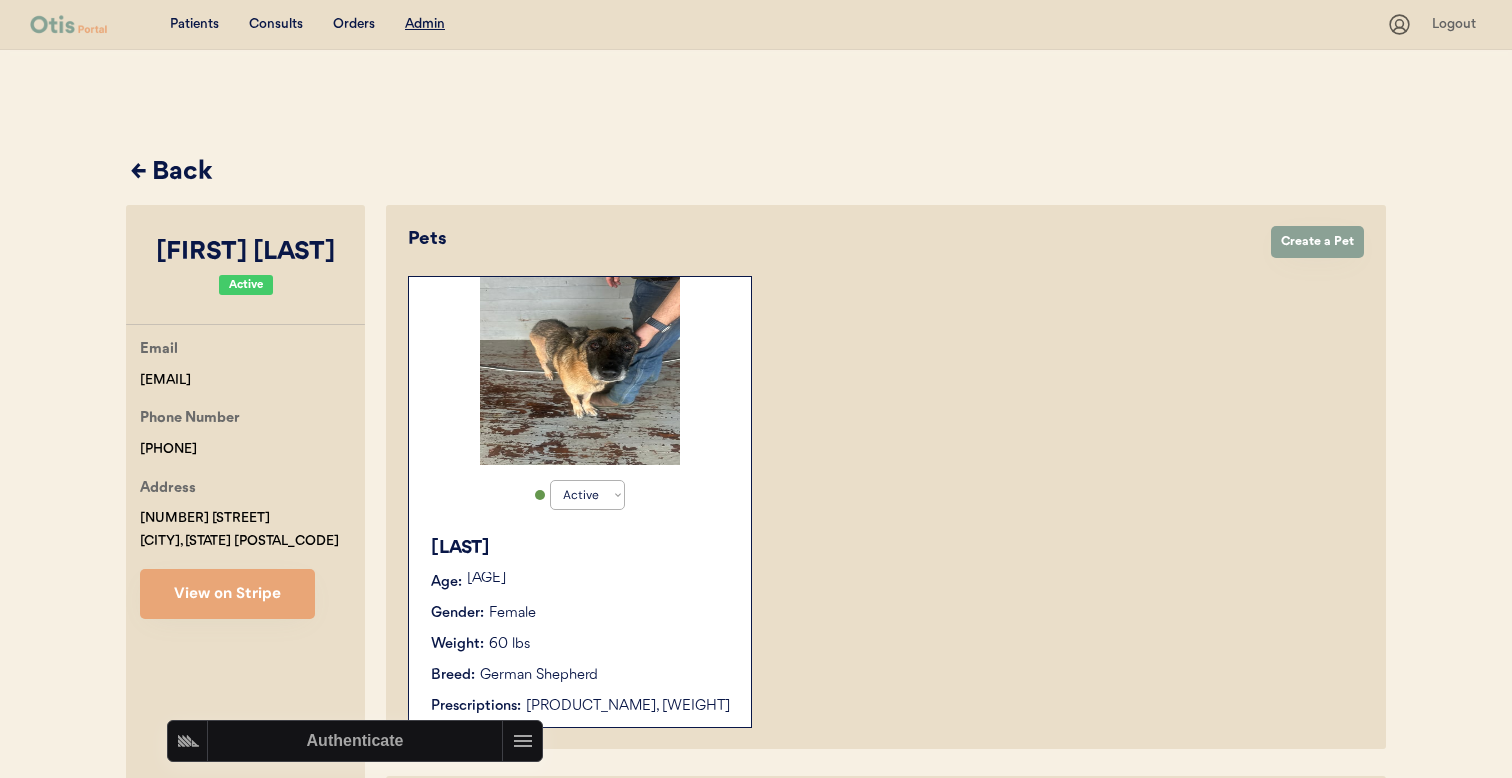 click on "← Back" at bounding box center [758, 173] 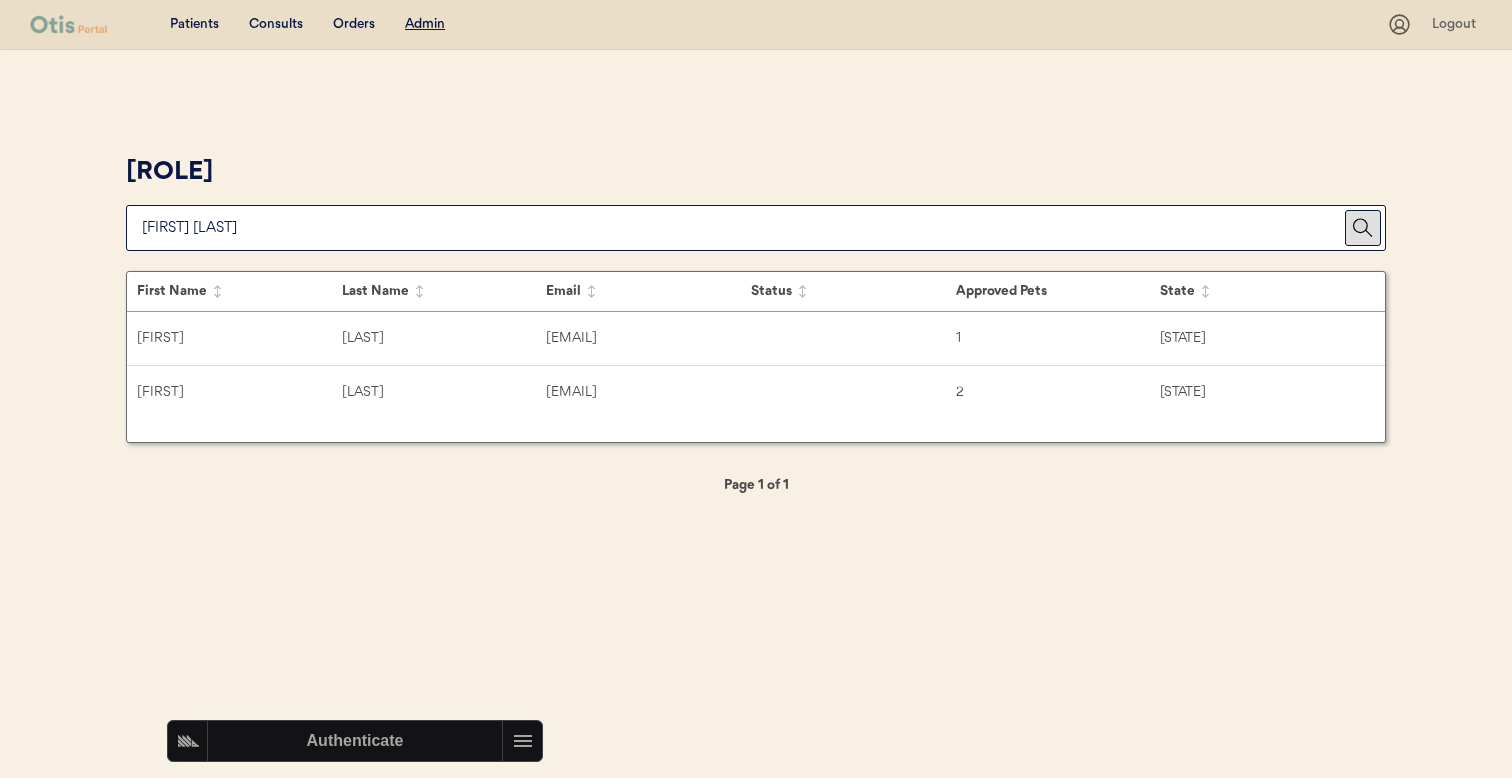click at bounding box center (743, 228) 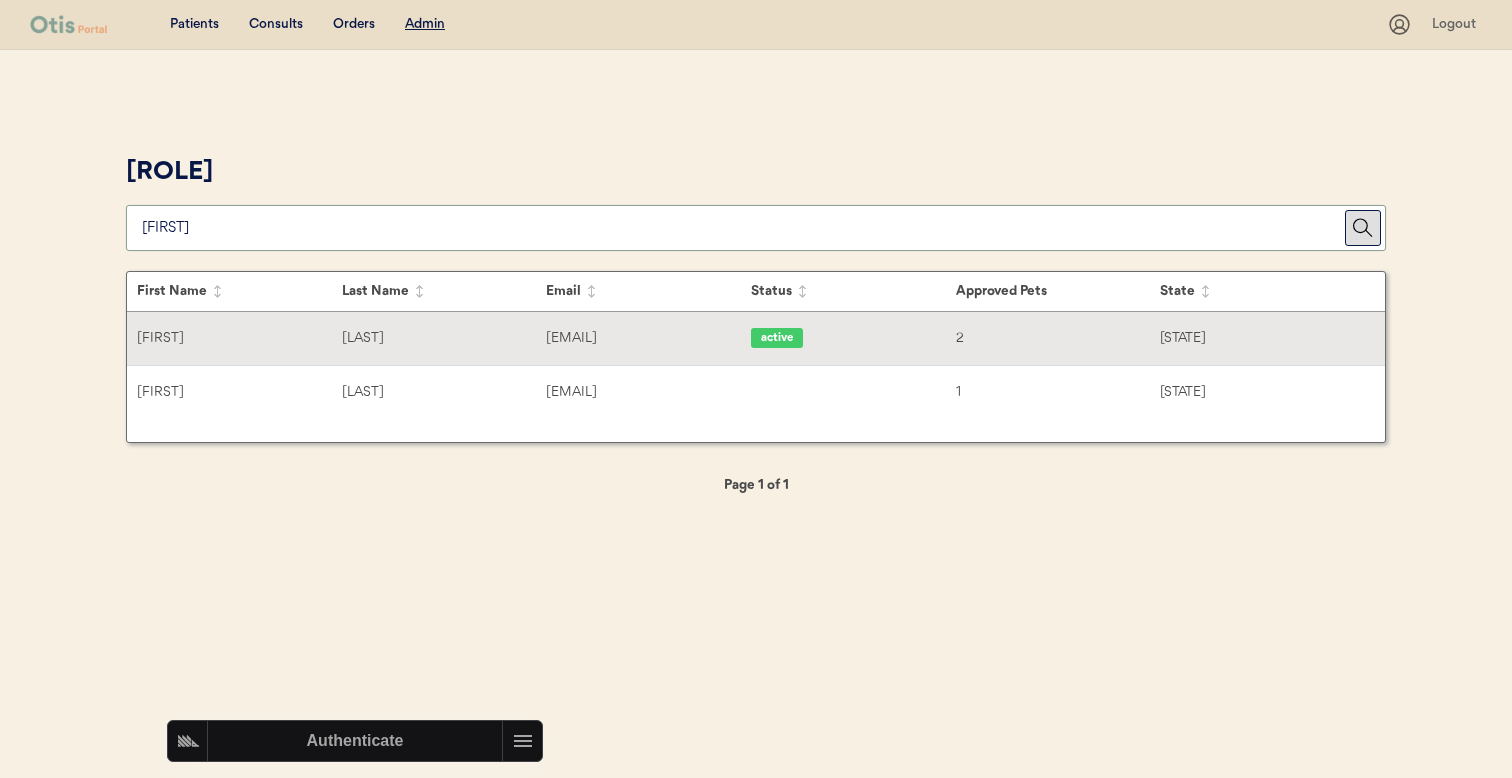 type on "toni" 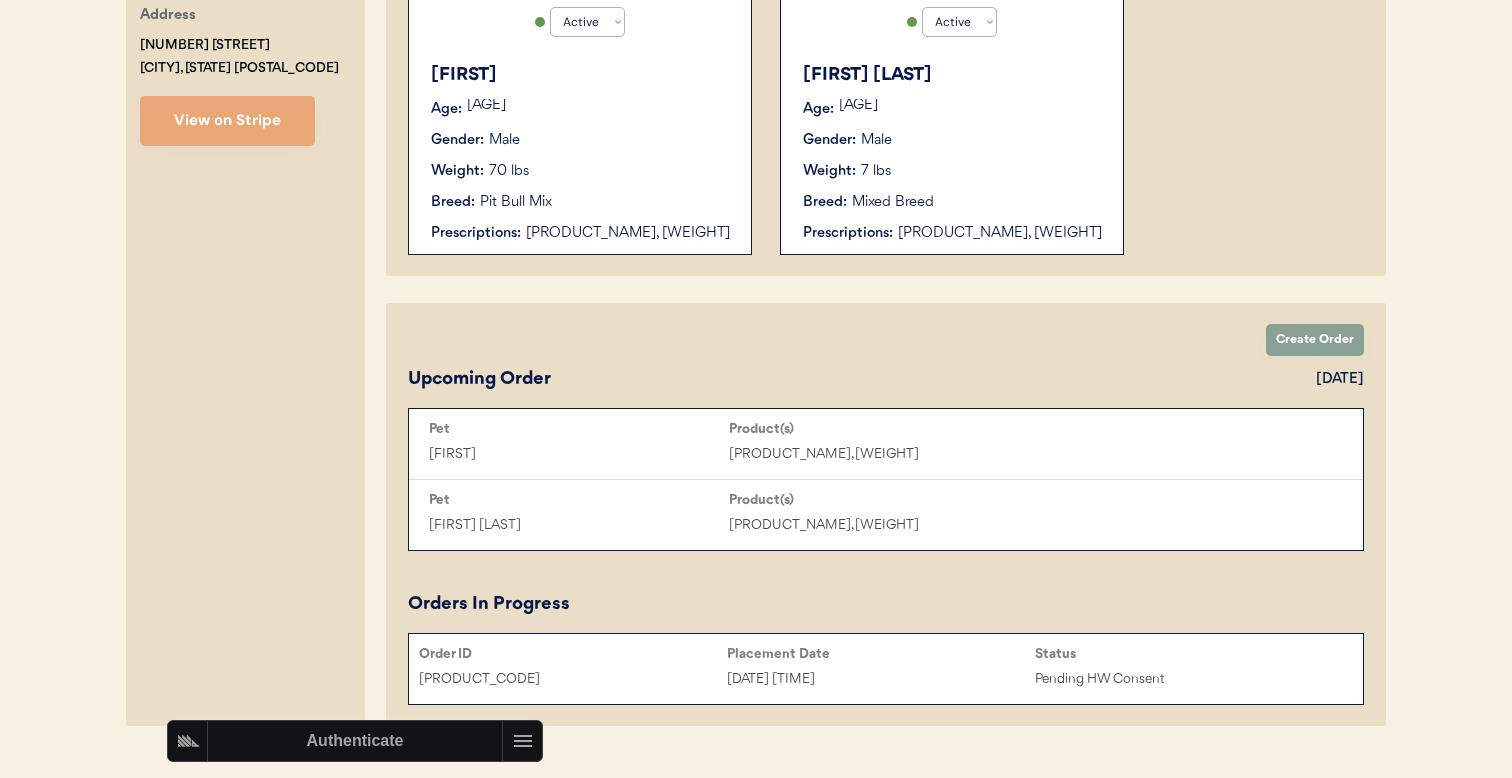 scroll, scrollTop: 513, scrollLeft: 0, axis: vertical 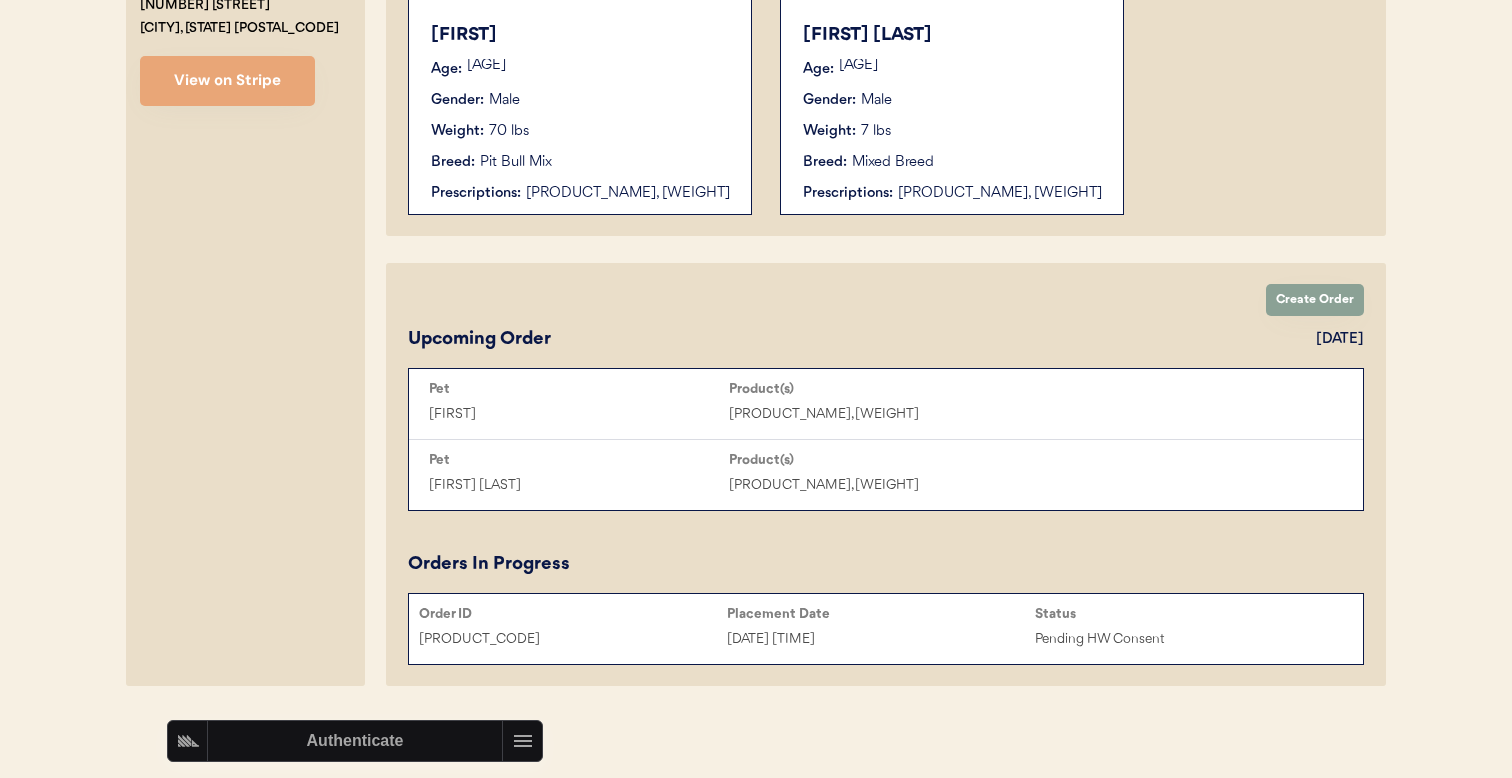 click on "O59OPL" at bounding box center (573, 639) 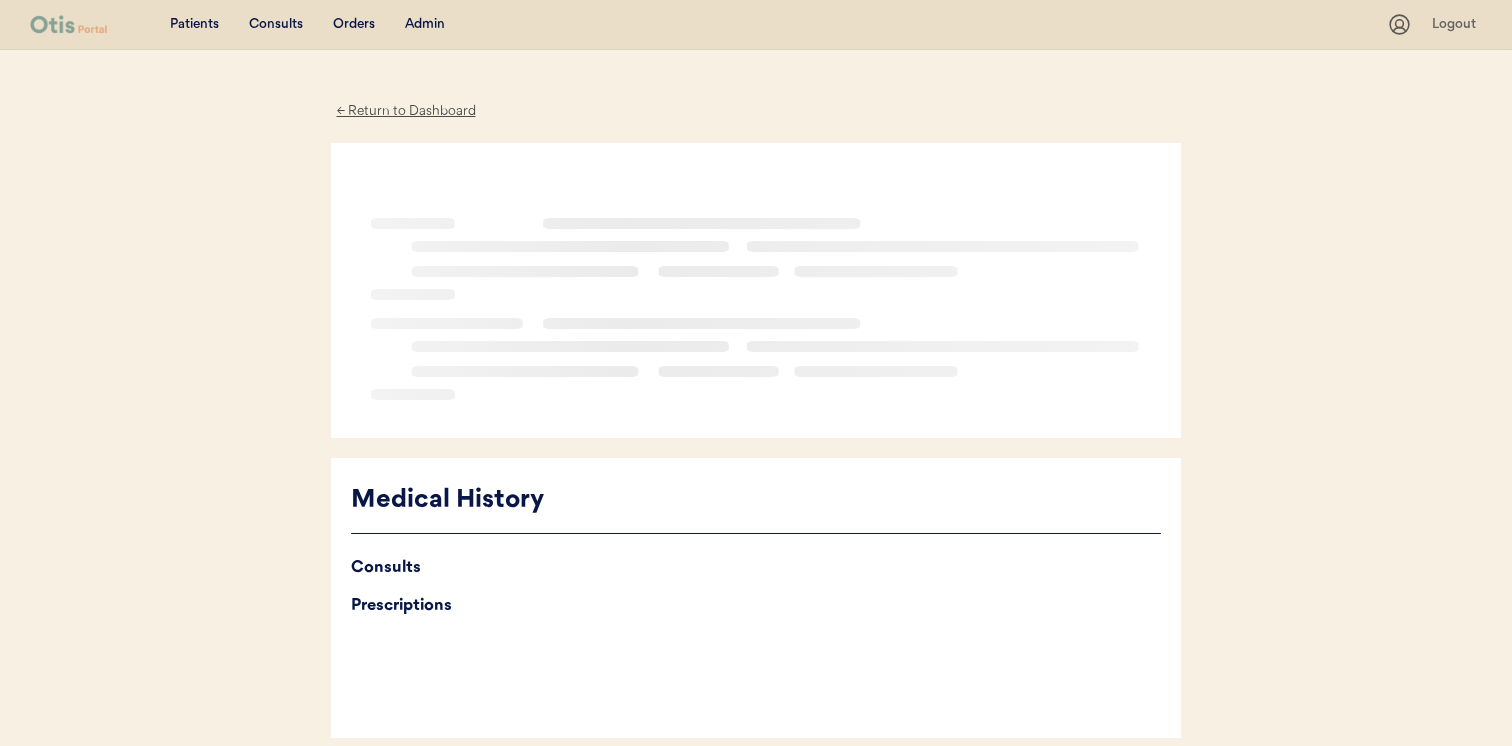 scroll, scrollTop: 0, scrollLeft: 0, axis: both 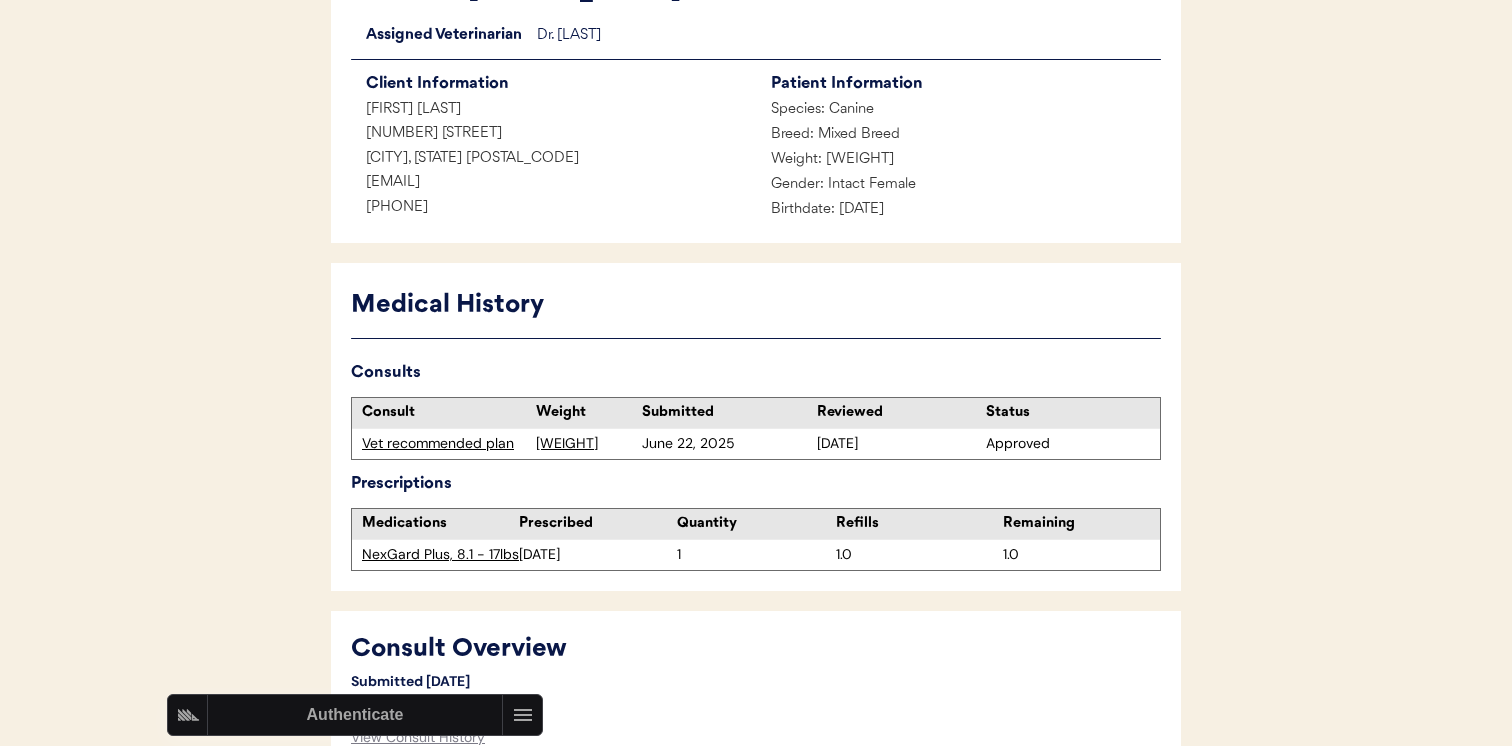 drag, startPoint x: 532, startPoint y: 197, endPoint x: 346, endPoint y: 191, distance: 186.09676 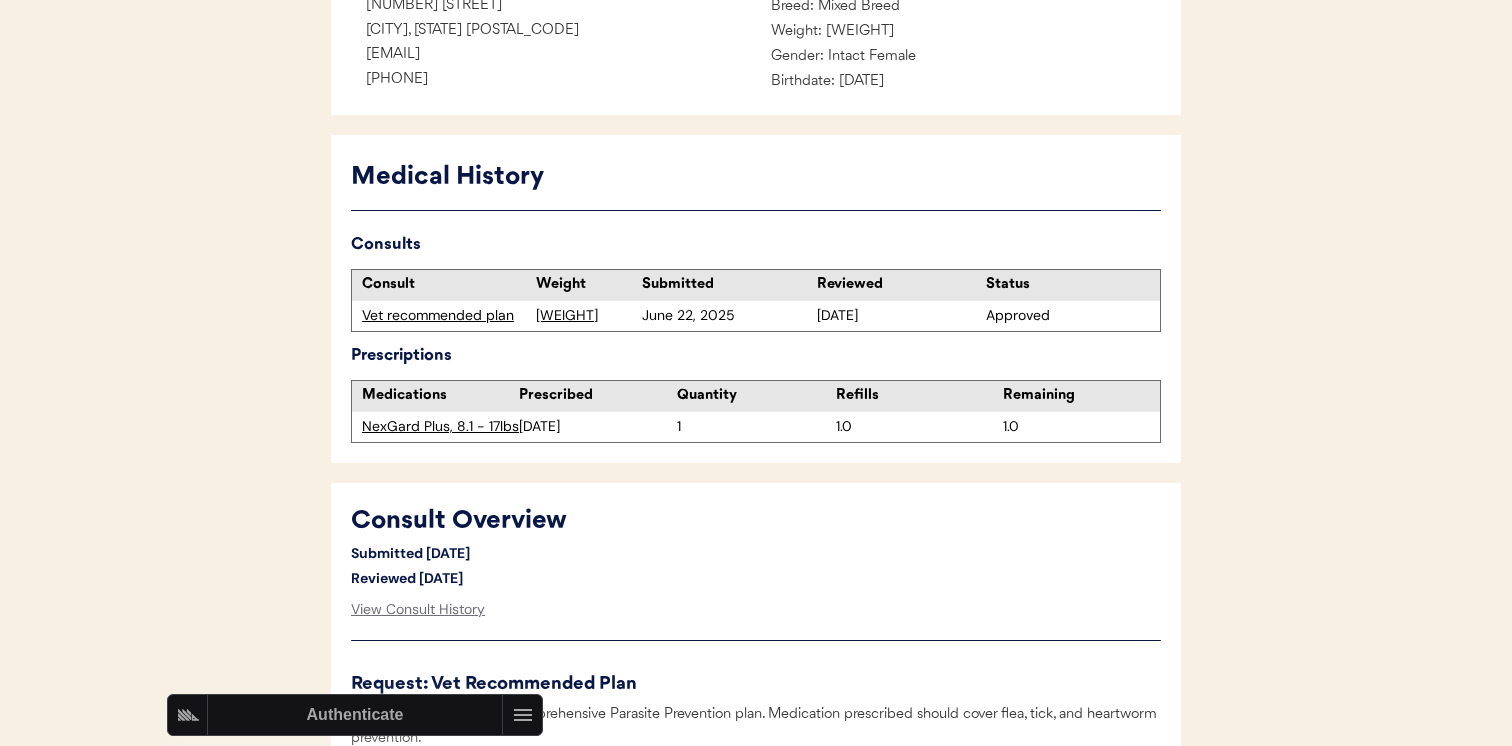 scroll, scrollTop: 300, scrollLeft: 0, axis: vertical 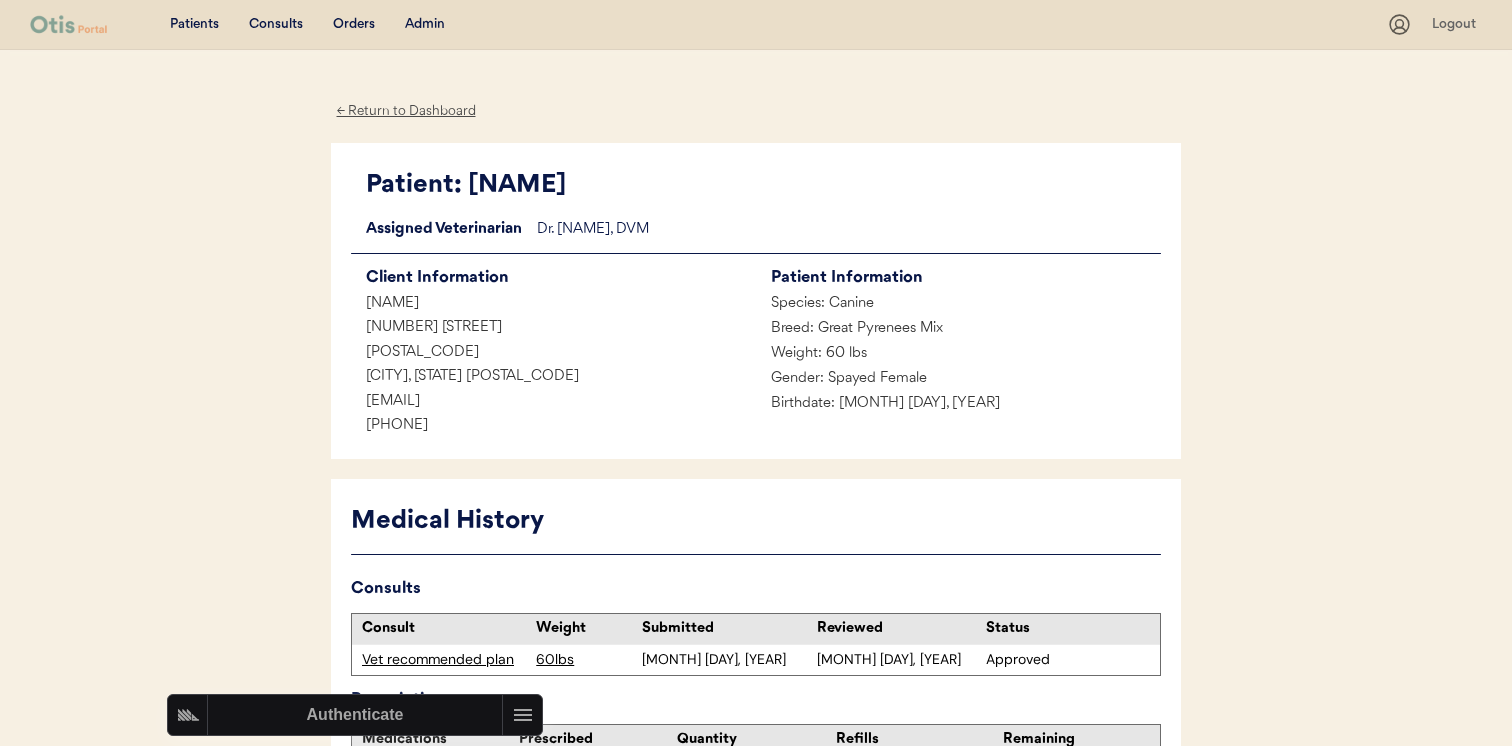 drag, startPoint x: 564, startPoint y: 398, endPoint x: 348, endPoint y: 398, distance: 216 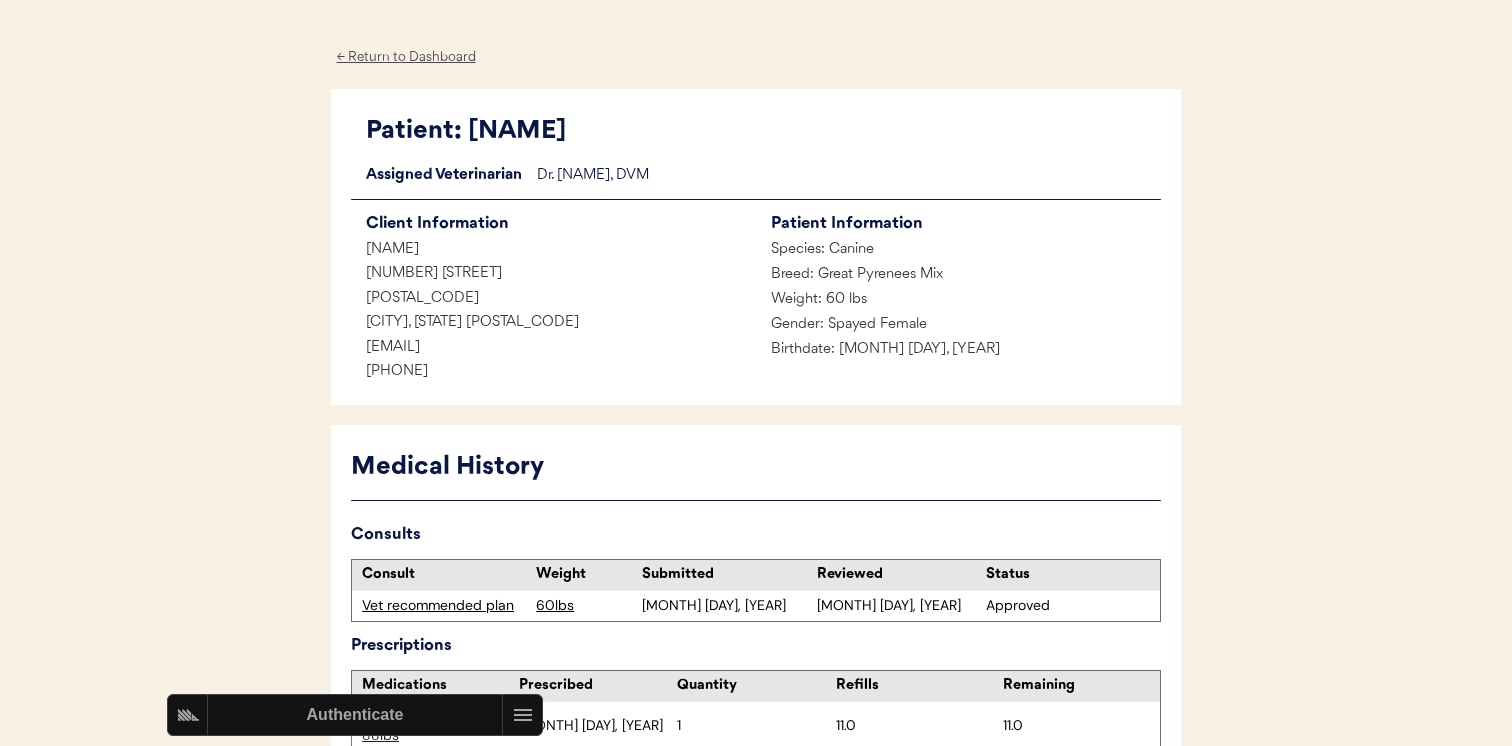 scroll, scrollTop: 199, scrollLeft: 0, axis: vertical 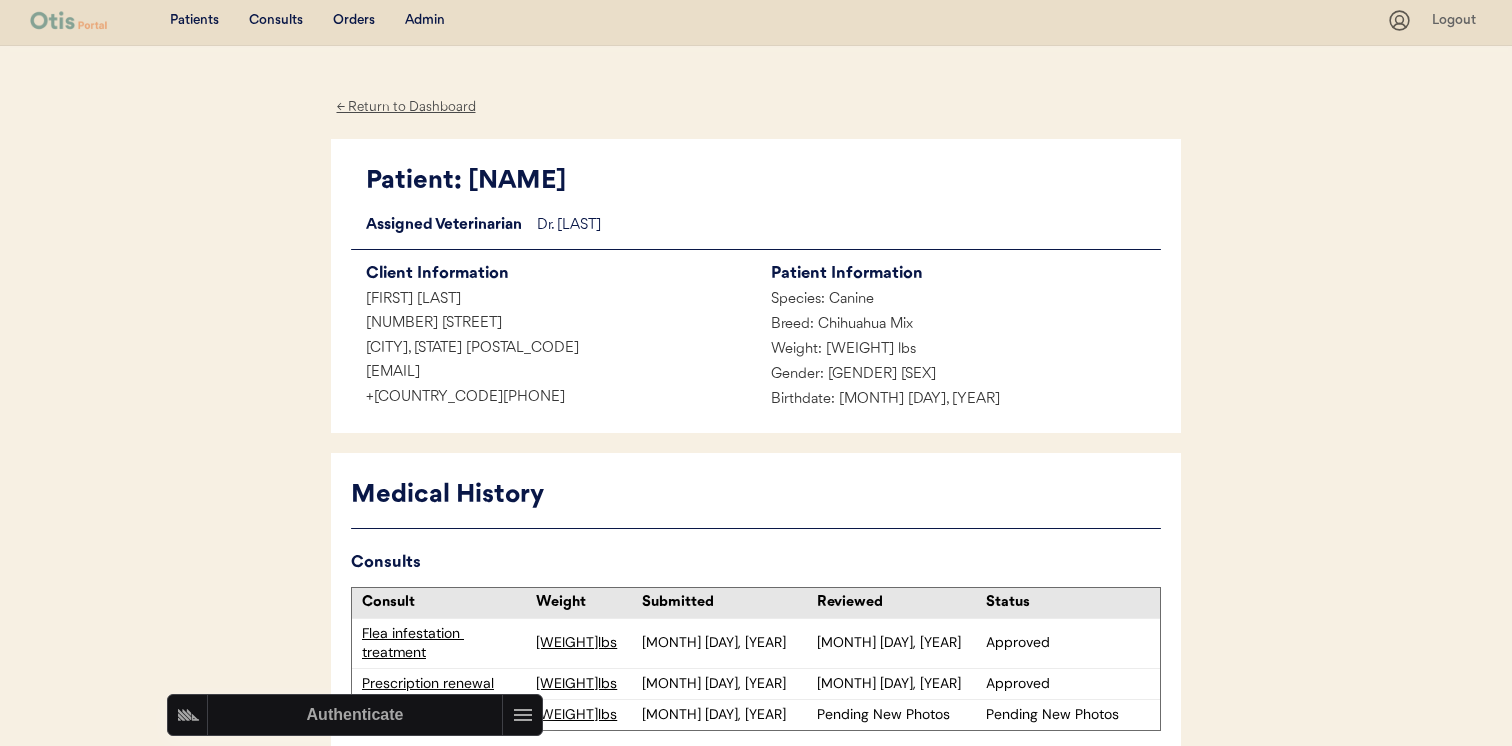drag, startPoint x: 540, startPoint y: 368, endPoint x: 314, endPoint y: 369, distance: 226.00221 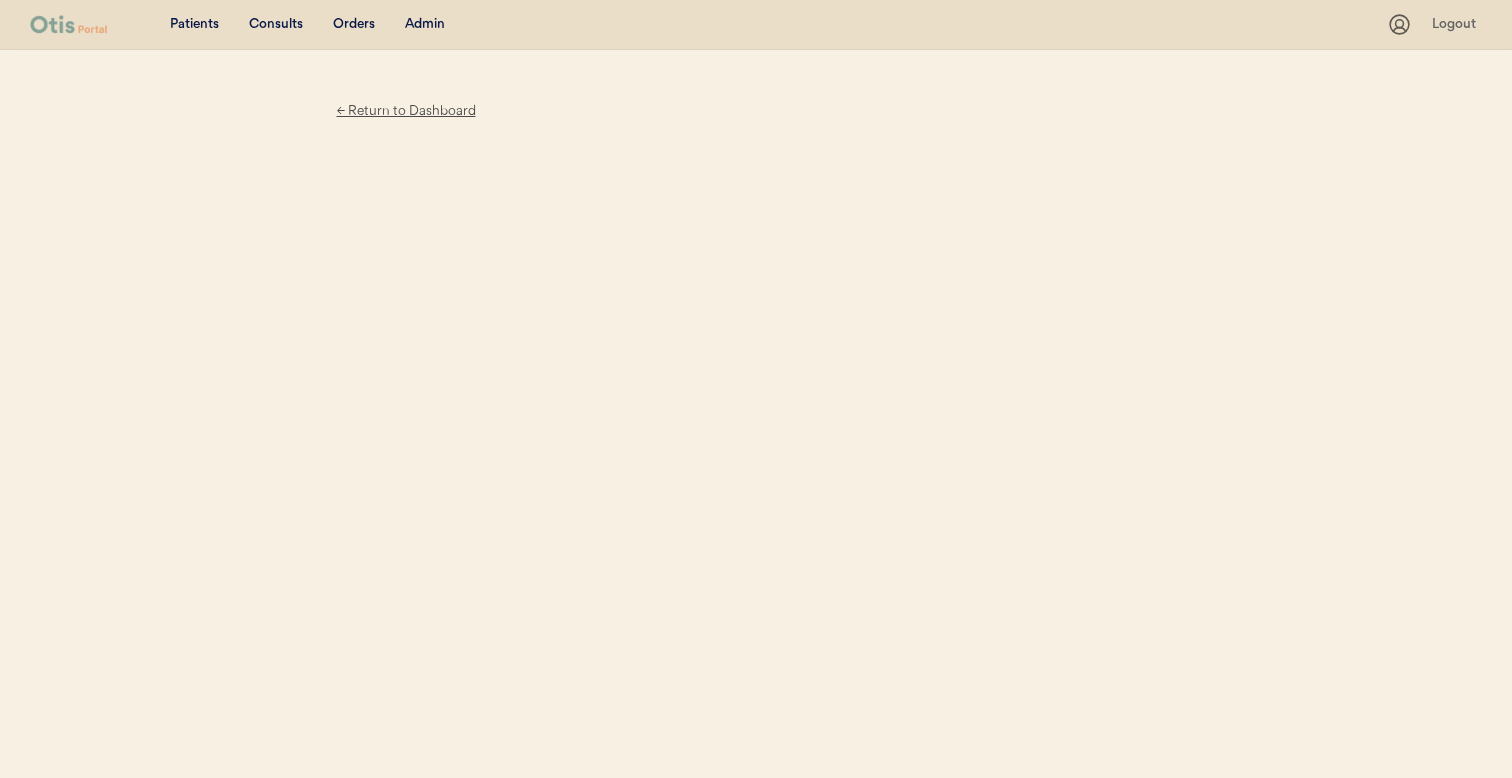 scroll, scrollTop: 0, scrollLeft: 0, axis: both 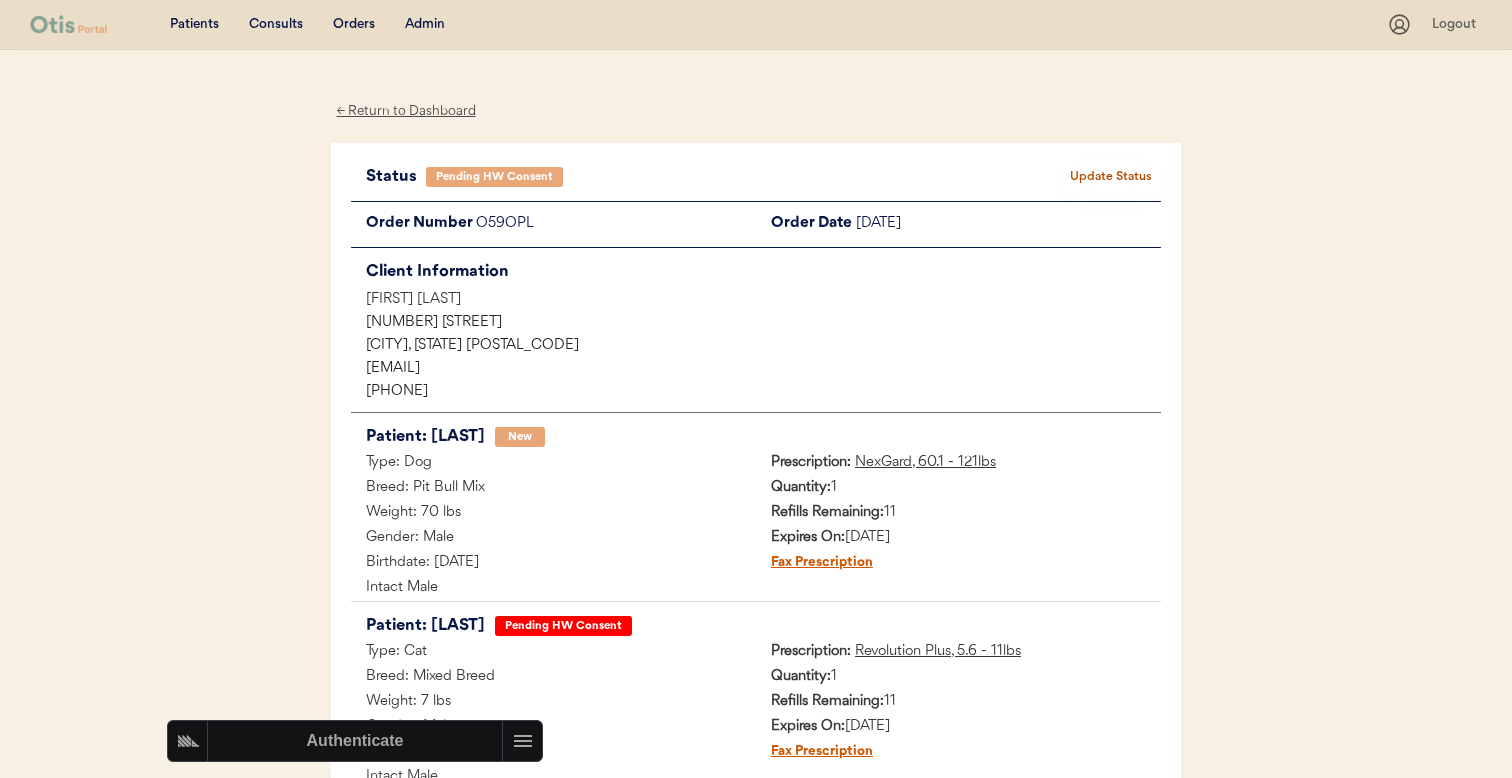 click on "Update Status" at bounding box center [1111, 177] 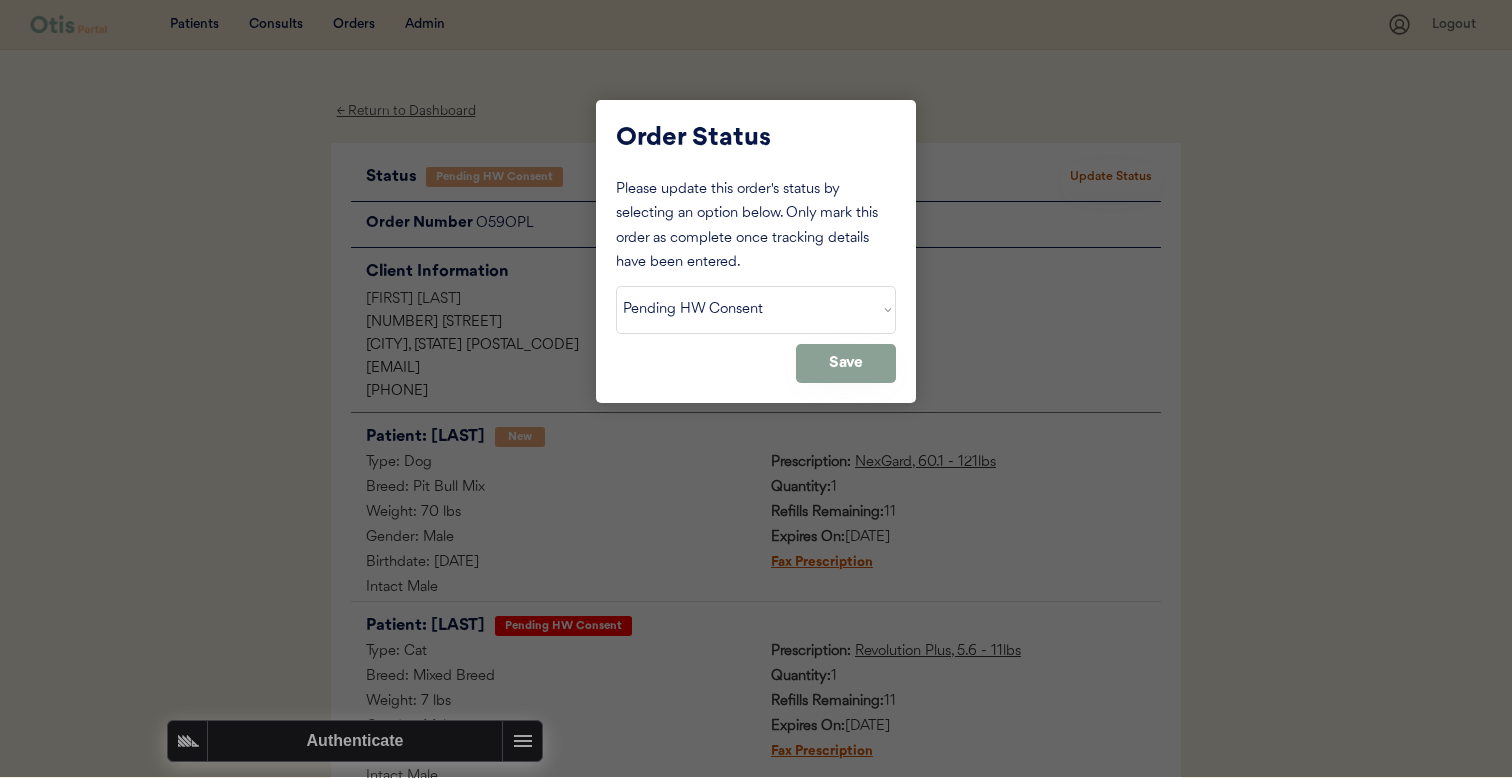 click on "Status On Hold New In Progress Complete Pending HW Consent Cancelled" at bounding box center [756, 310] 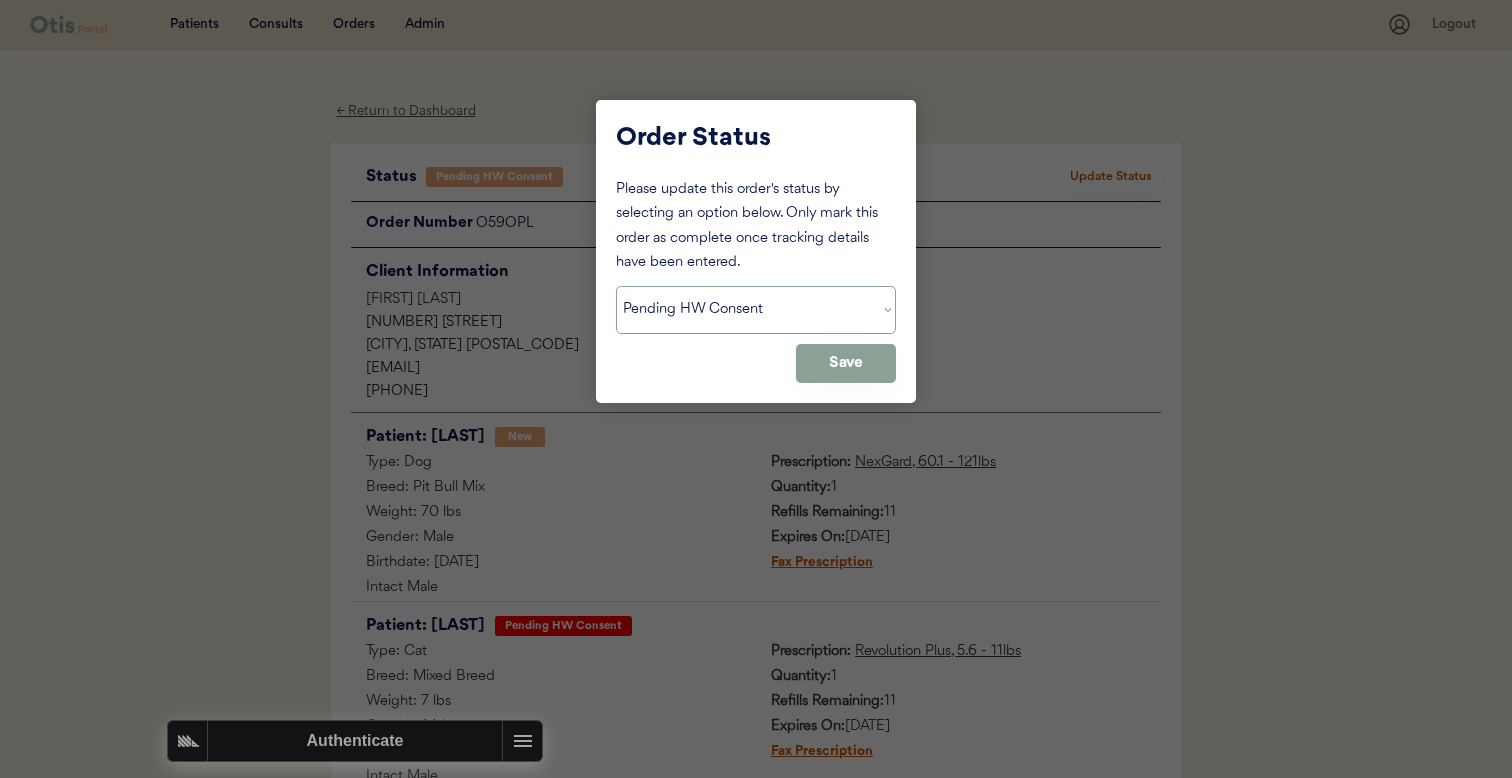 select on ""on_hold"" 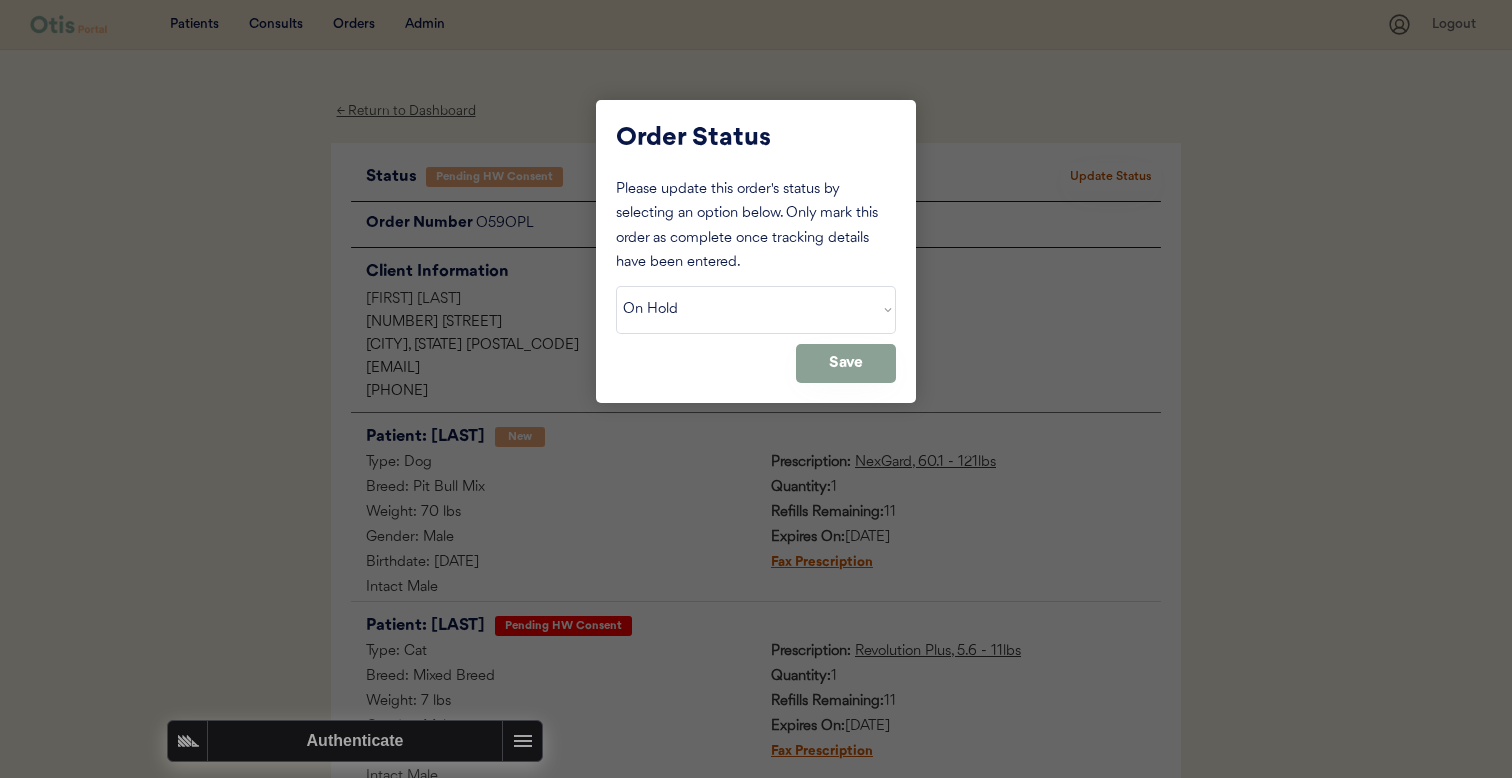 click on "Save" at bounding box center [846, 363] 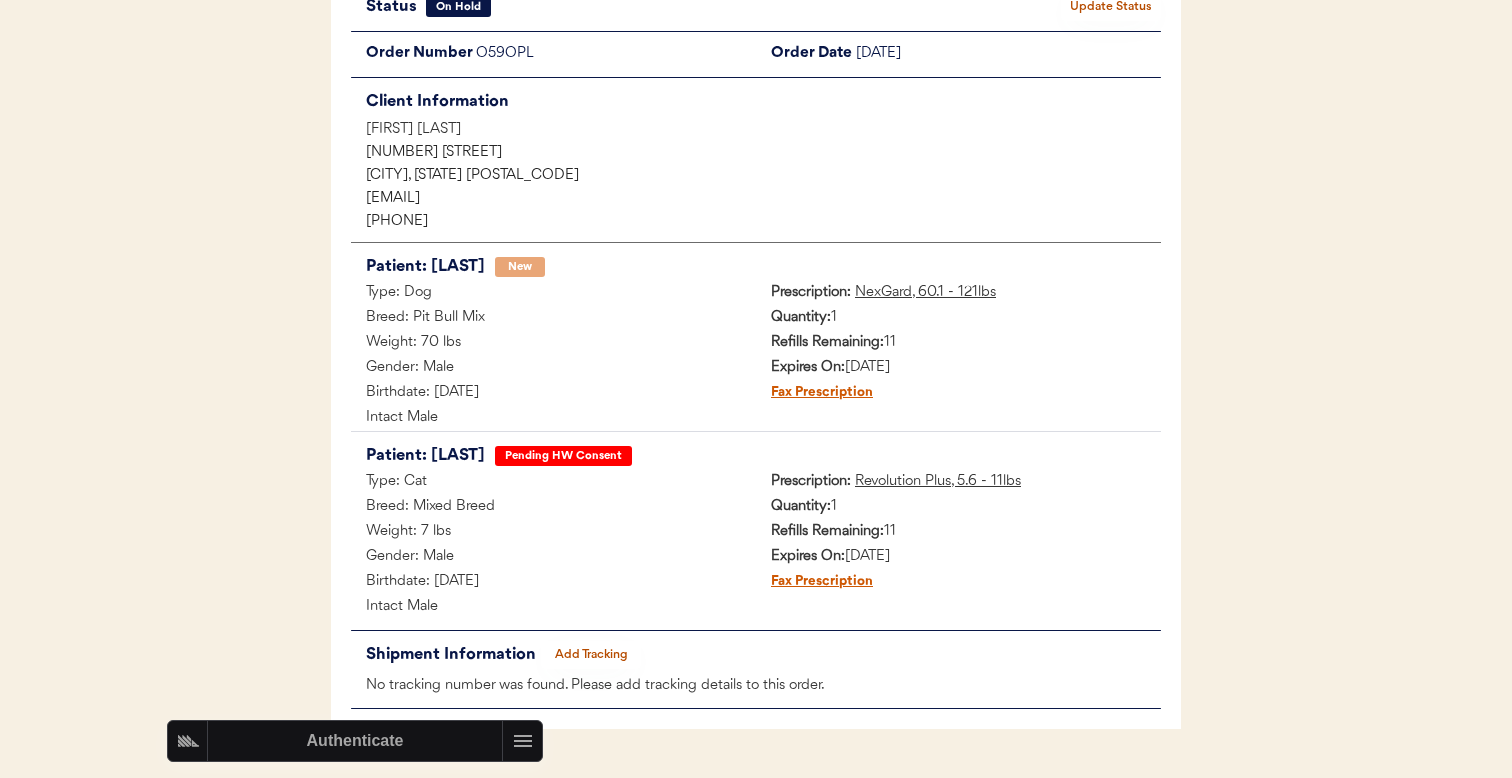 scroll, scrollTop: 0, scrollLeft: 0, axis: both 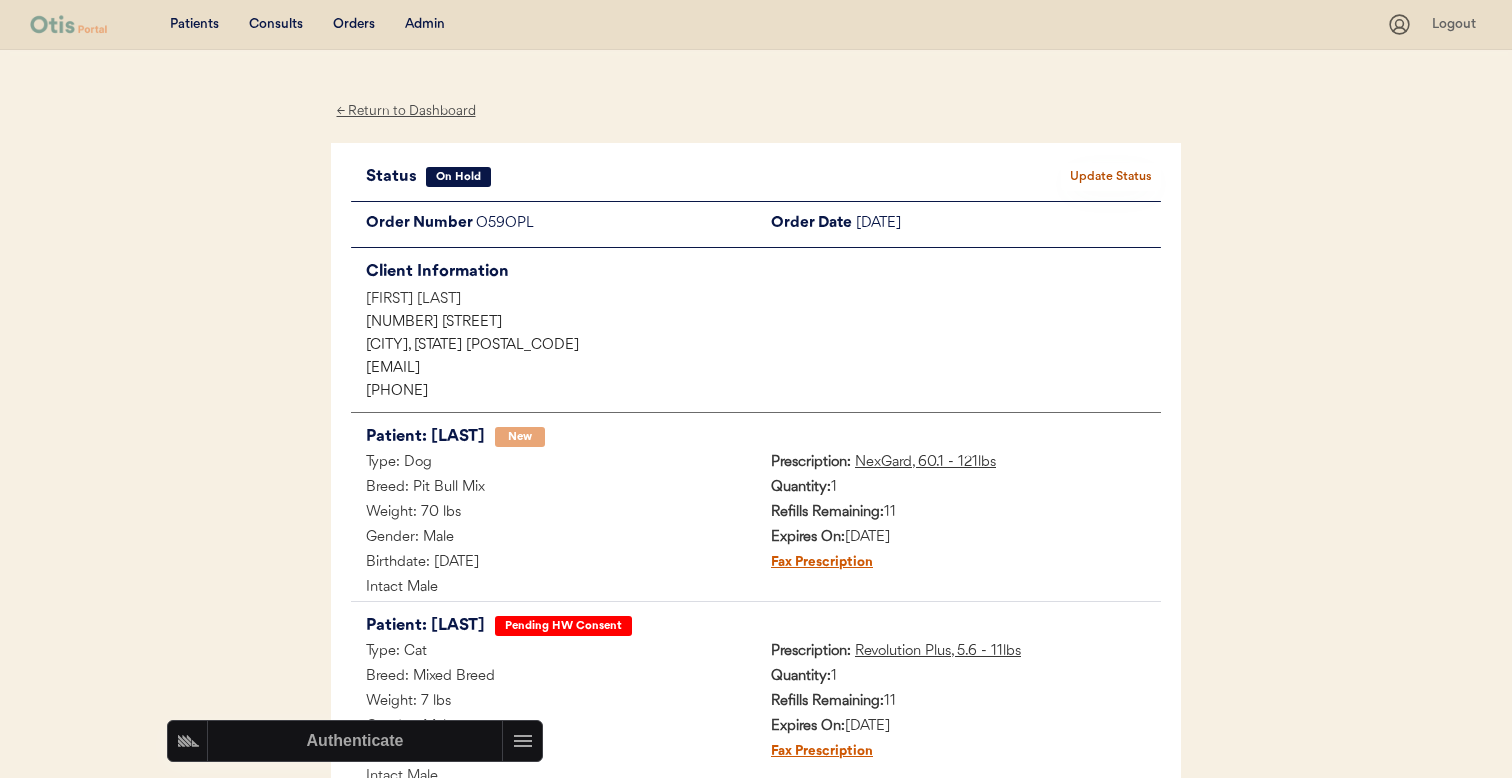 click on "Admin" at bounding box center (425, 25) 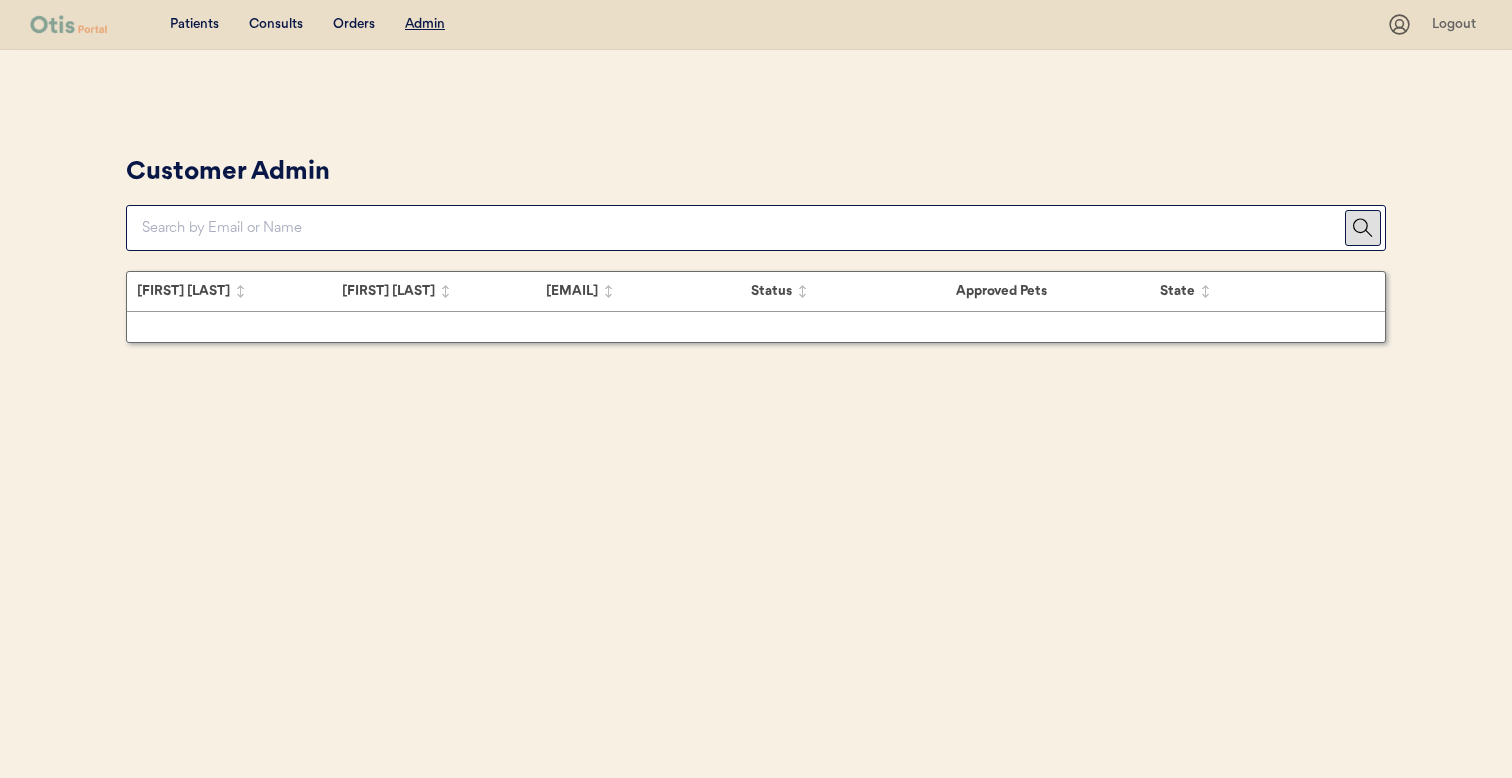 scroll, scrollTop: 0, scrollLeft: 0, axis: both 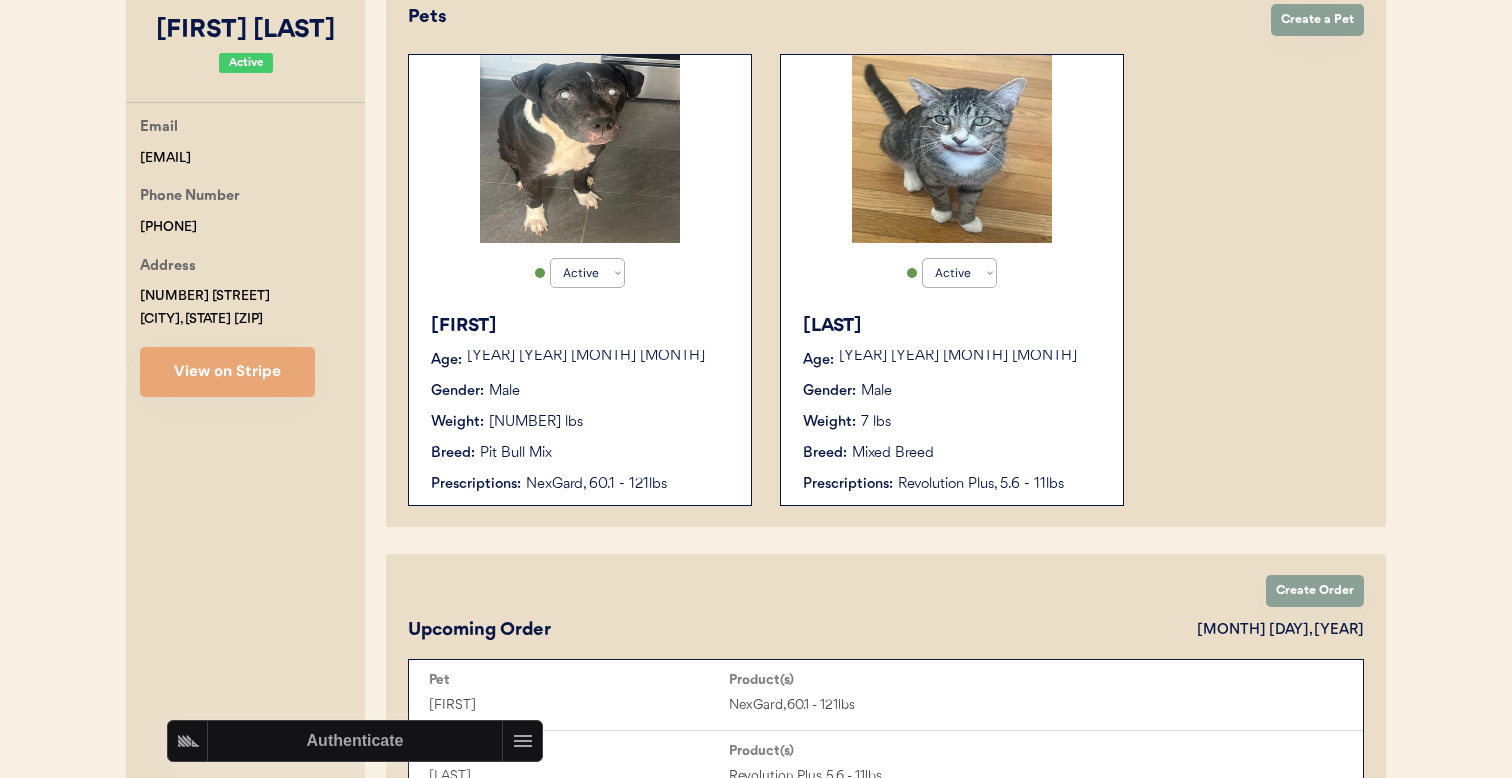 click on "Male" at bounding box center [876, 391] 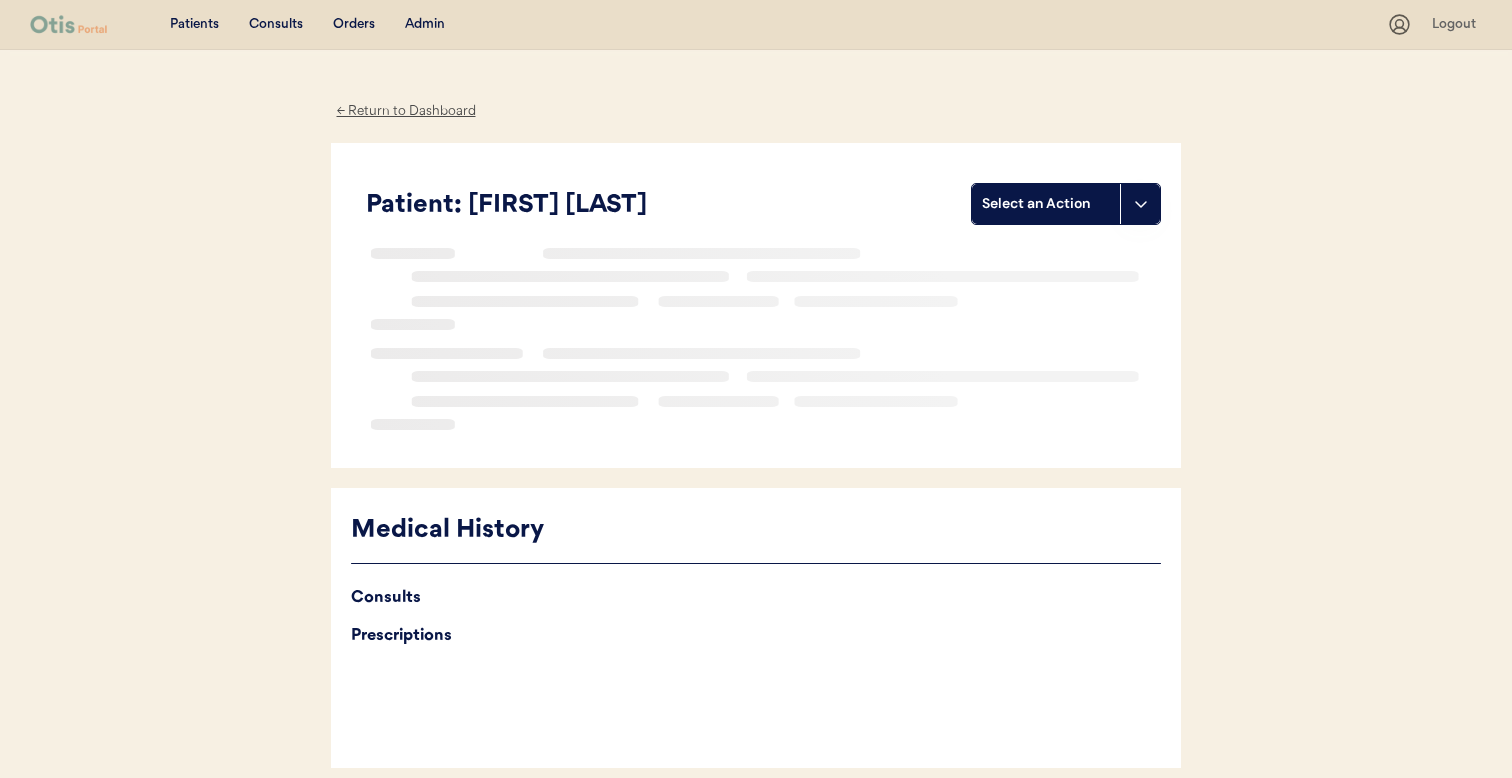 scroll, scrollTop: 0, scrollLeft: 0, axis: both 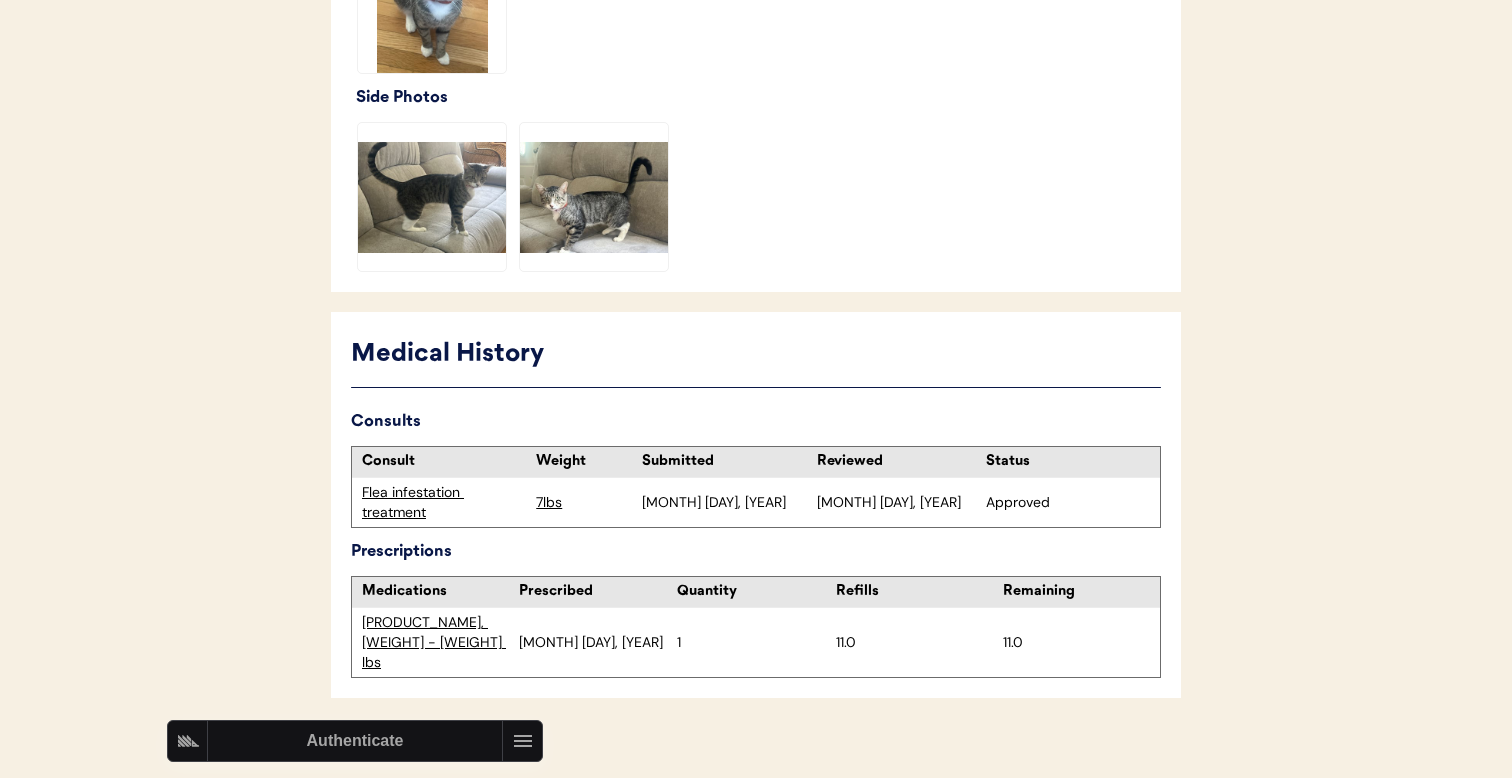 click on "Flea infestation treatment" at bounding box center (444, 502) 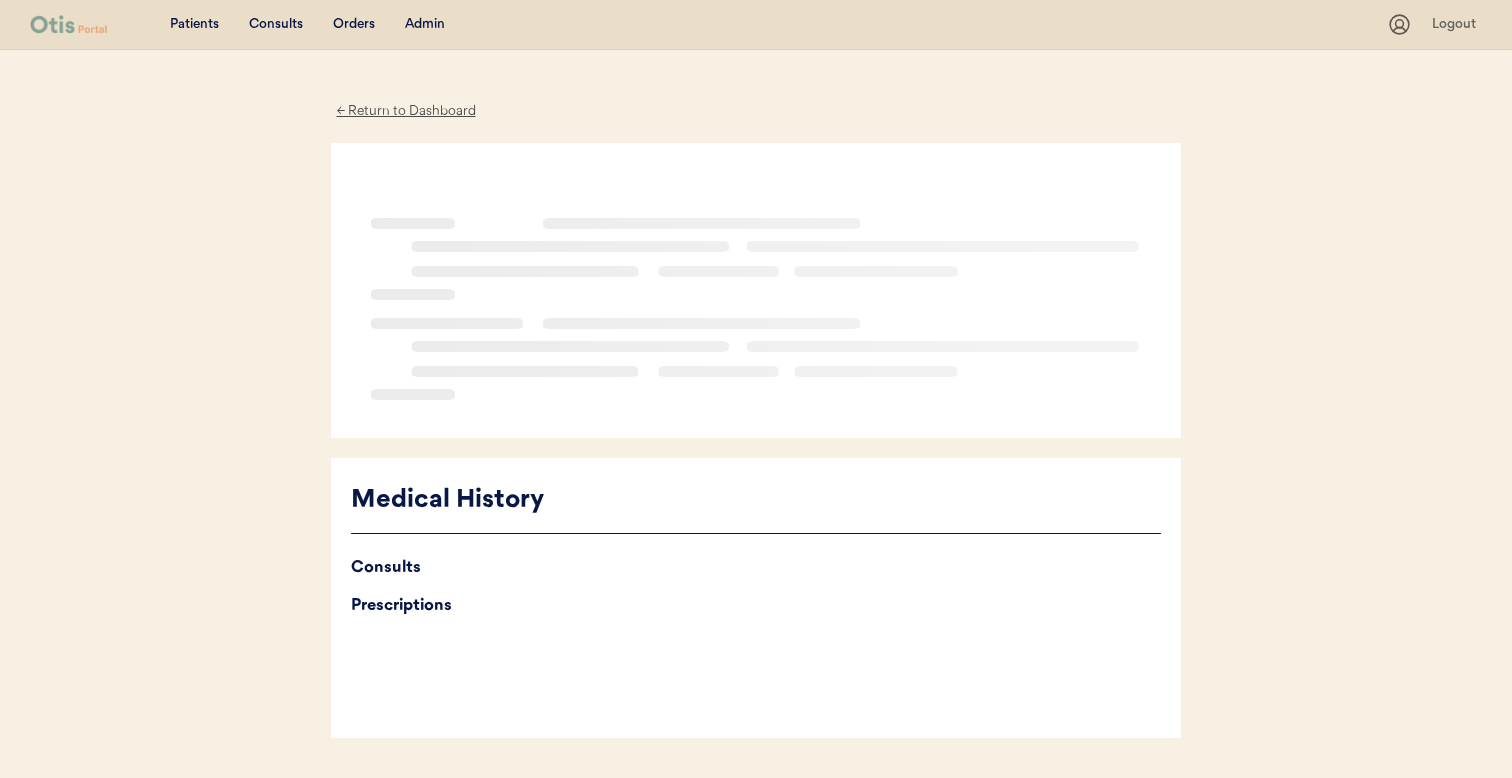 scroll, scrollTop: 0, scrollLeft: 0, axis: both 